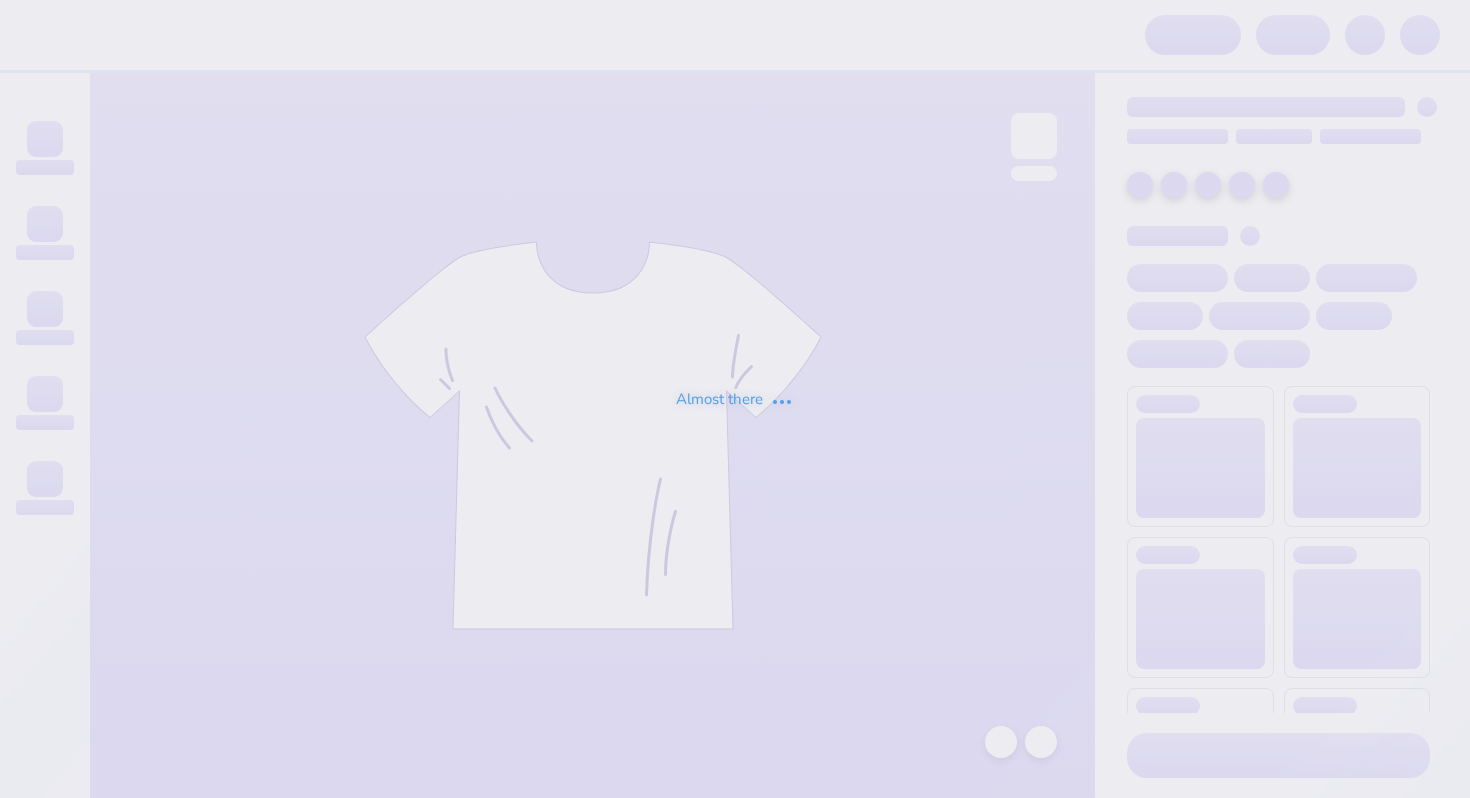 scroll, scrollTop: 0, scrollLeft: 0, axis: both 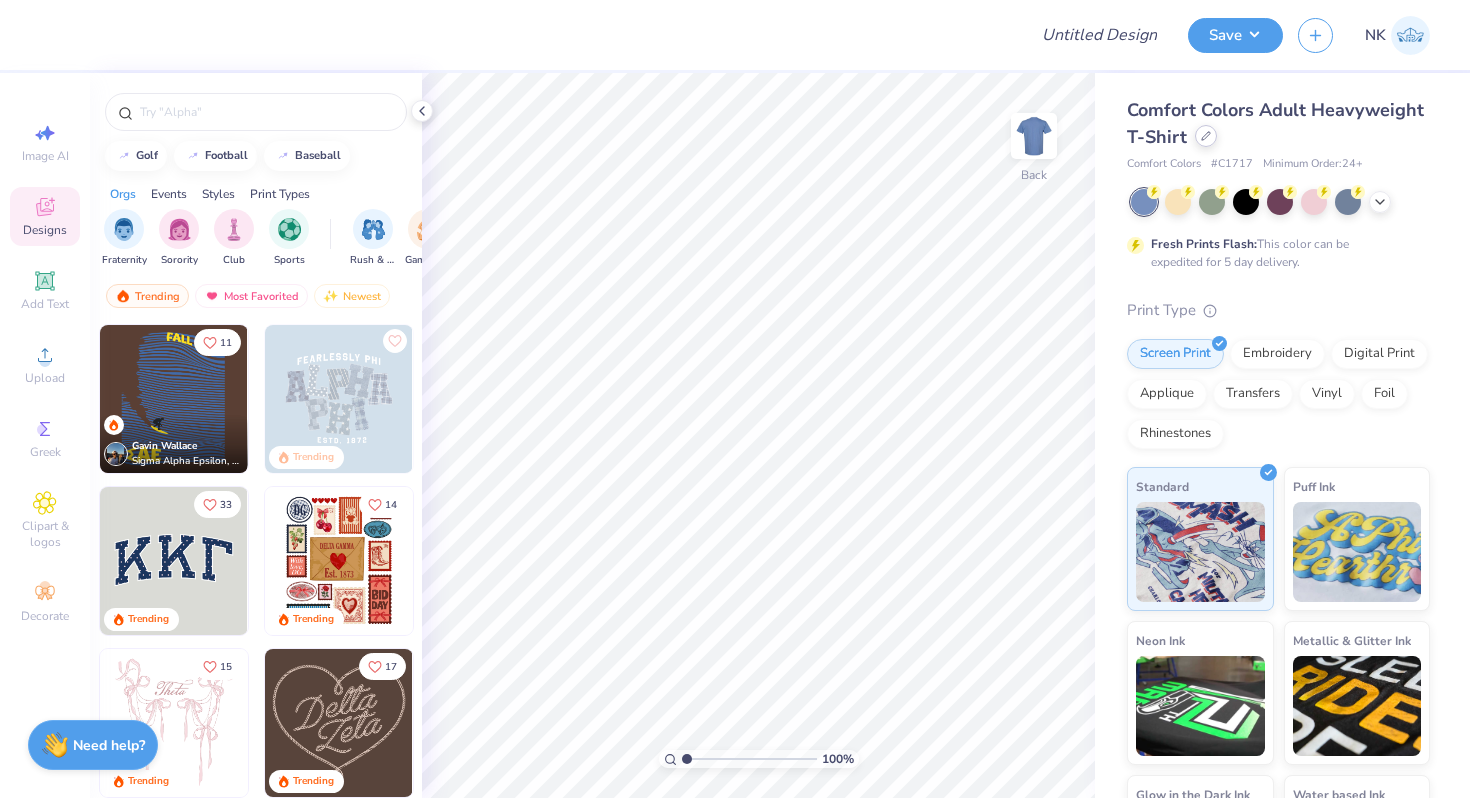 click 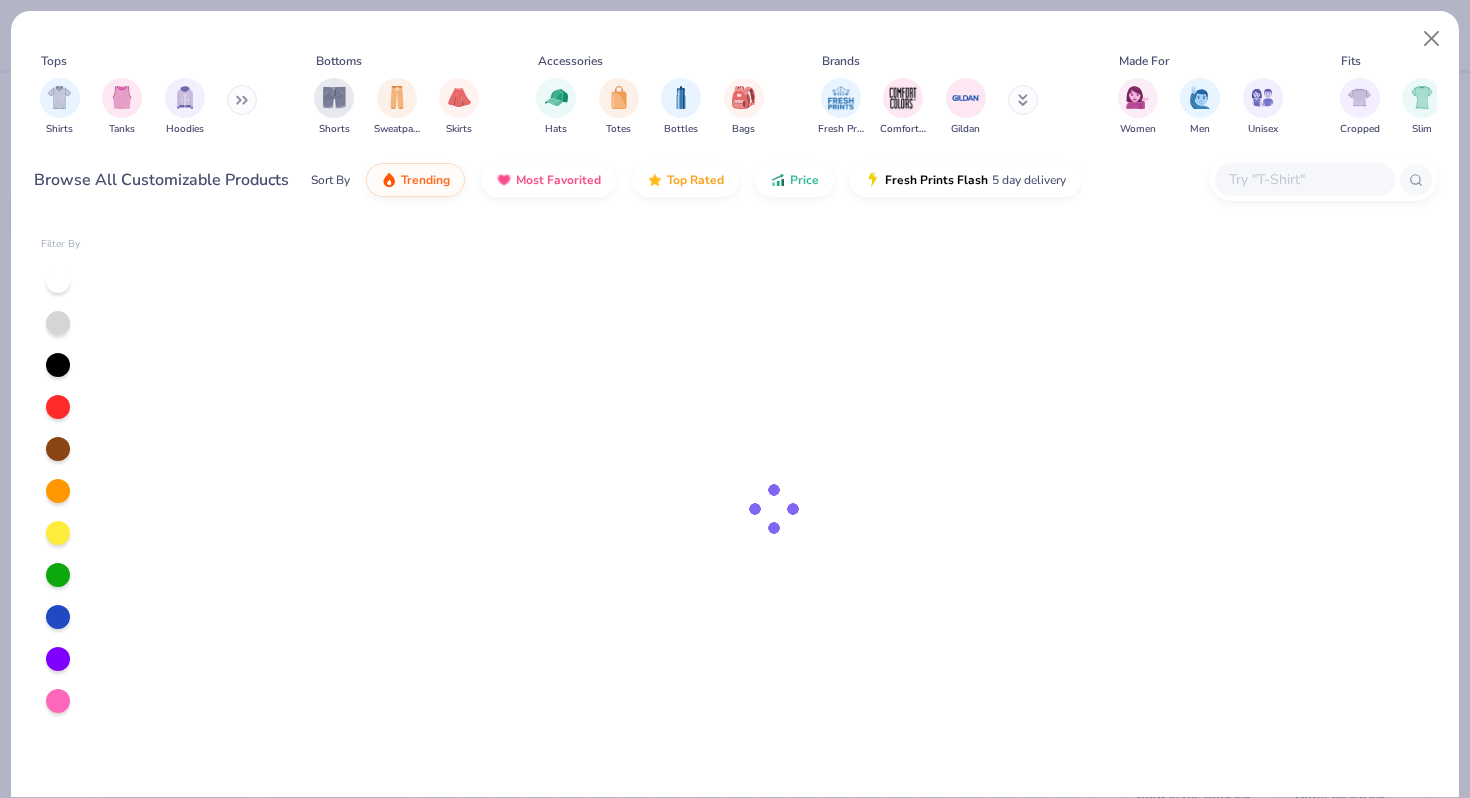 click at bounding box center [1304, 179] 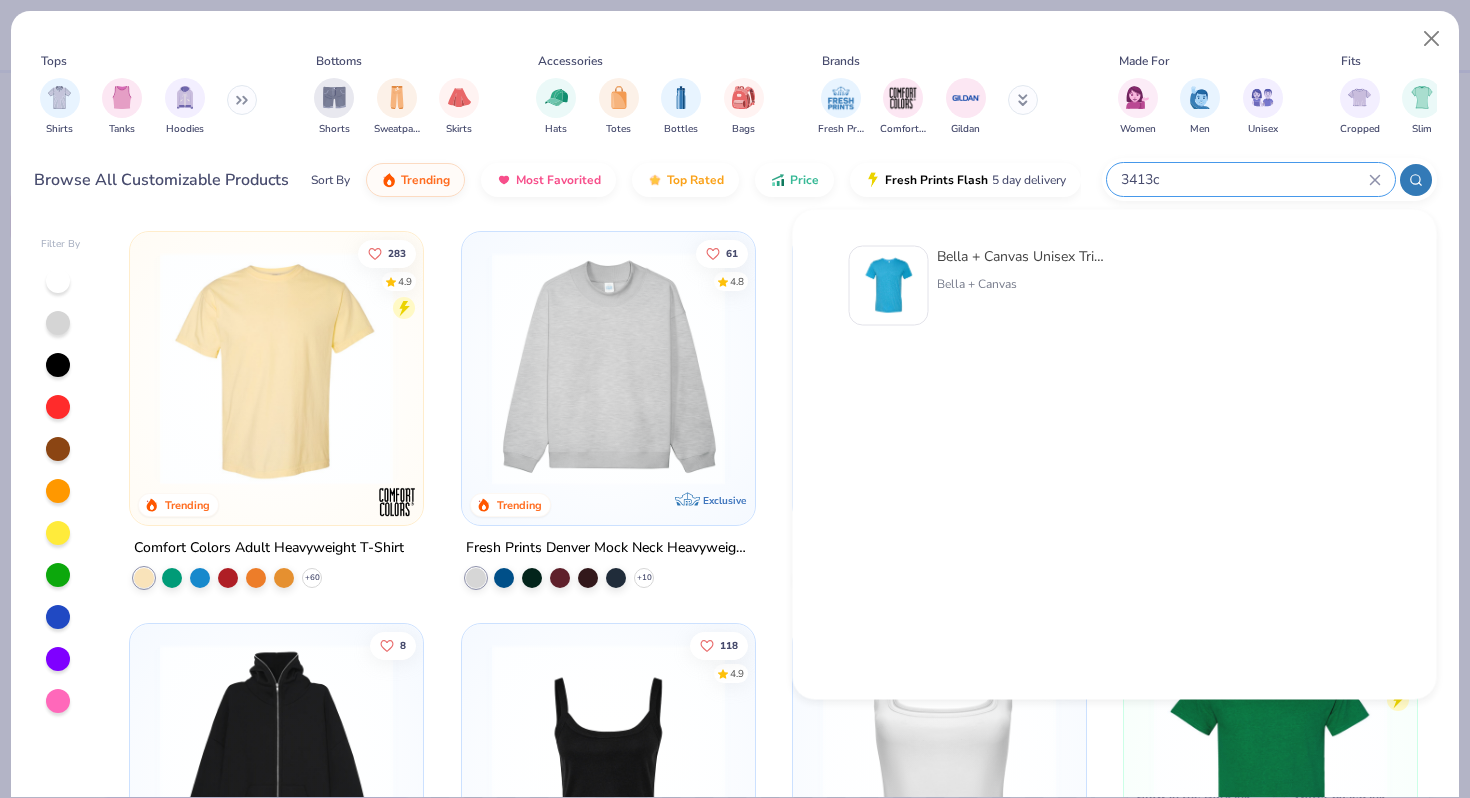 type on "3413c" 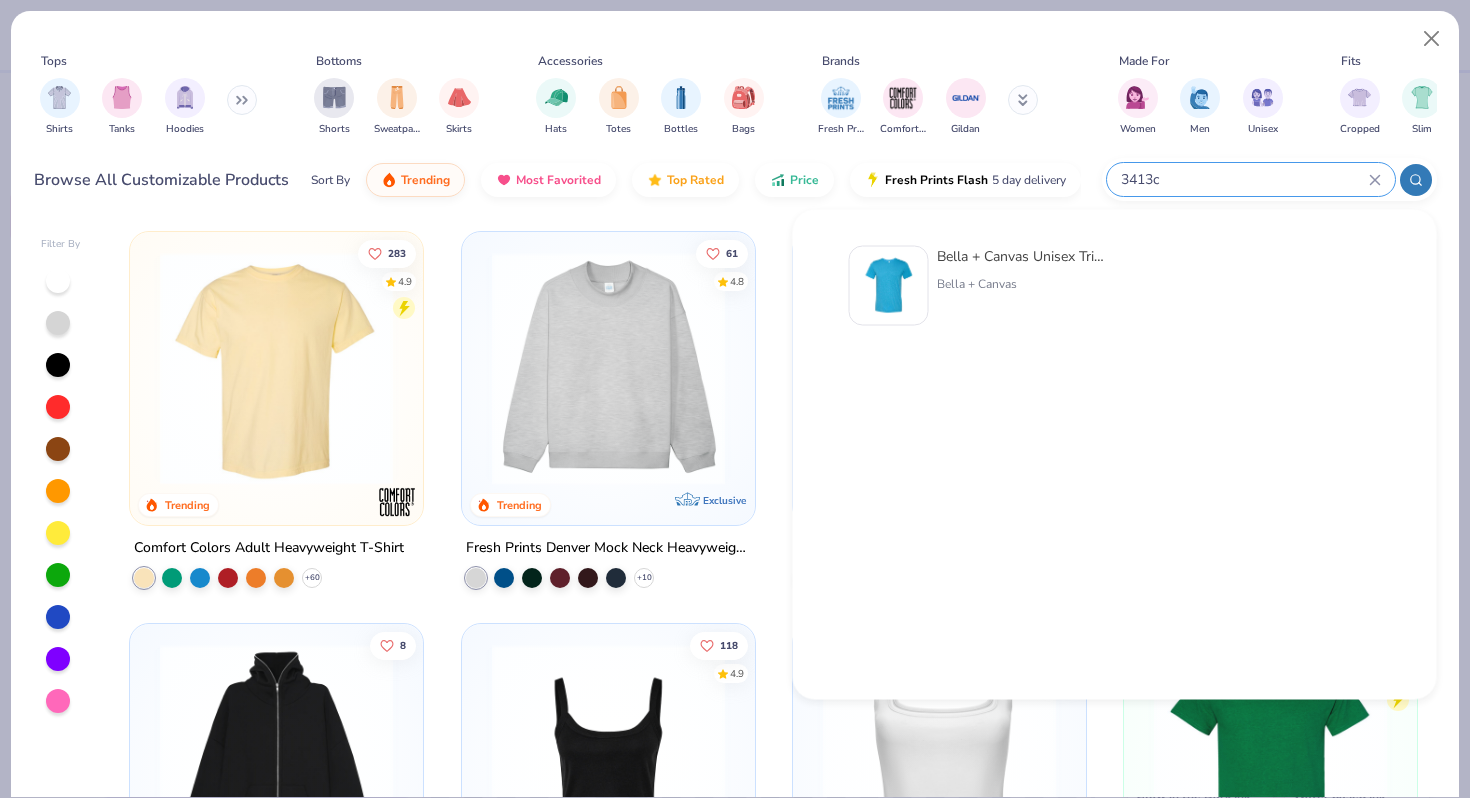 click on "Bella + Canvas Unisex Triblend T-Shirt" at bounding box center [1021, 256] 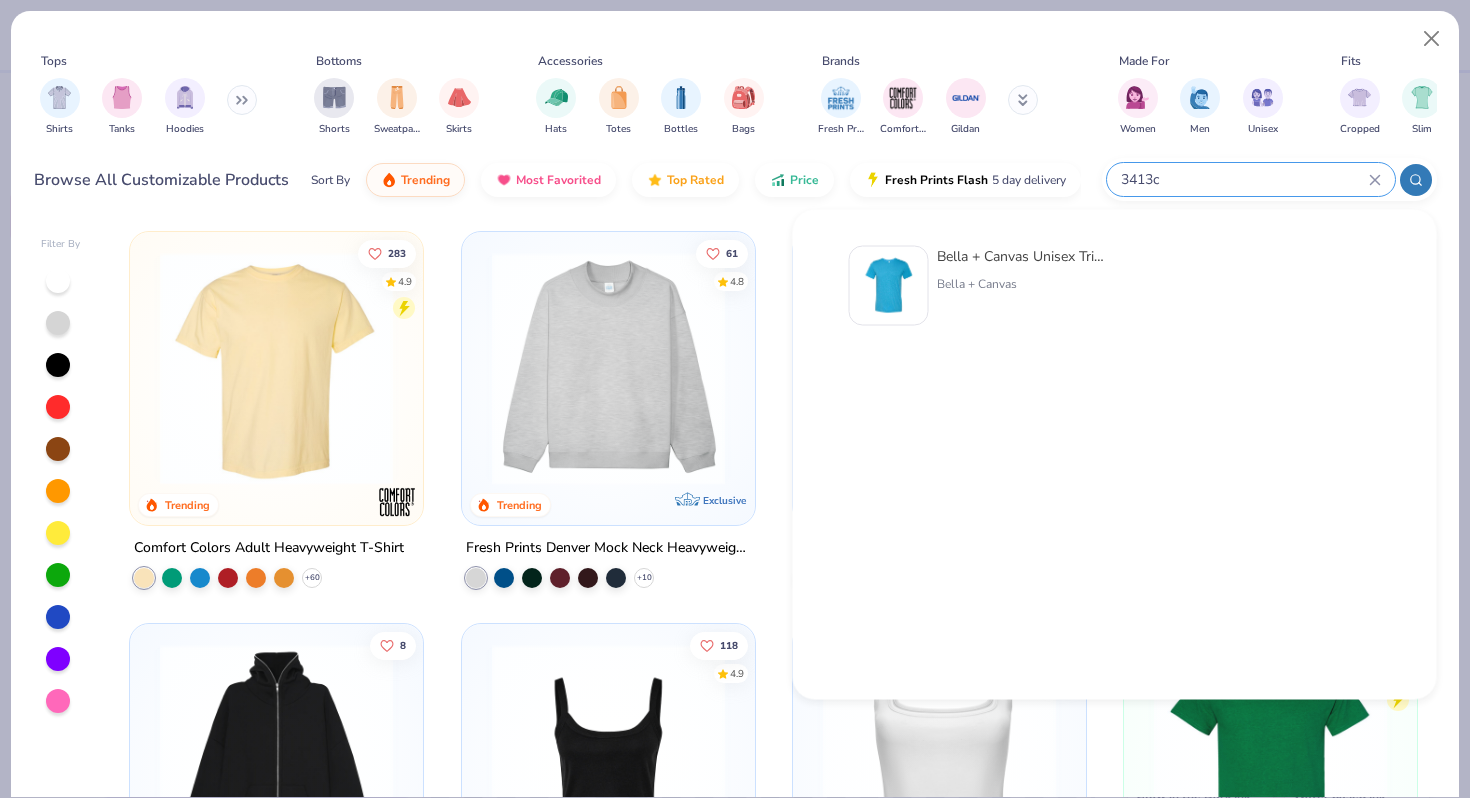 type 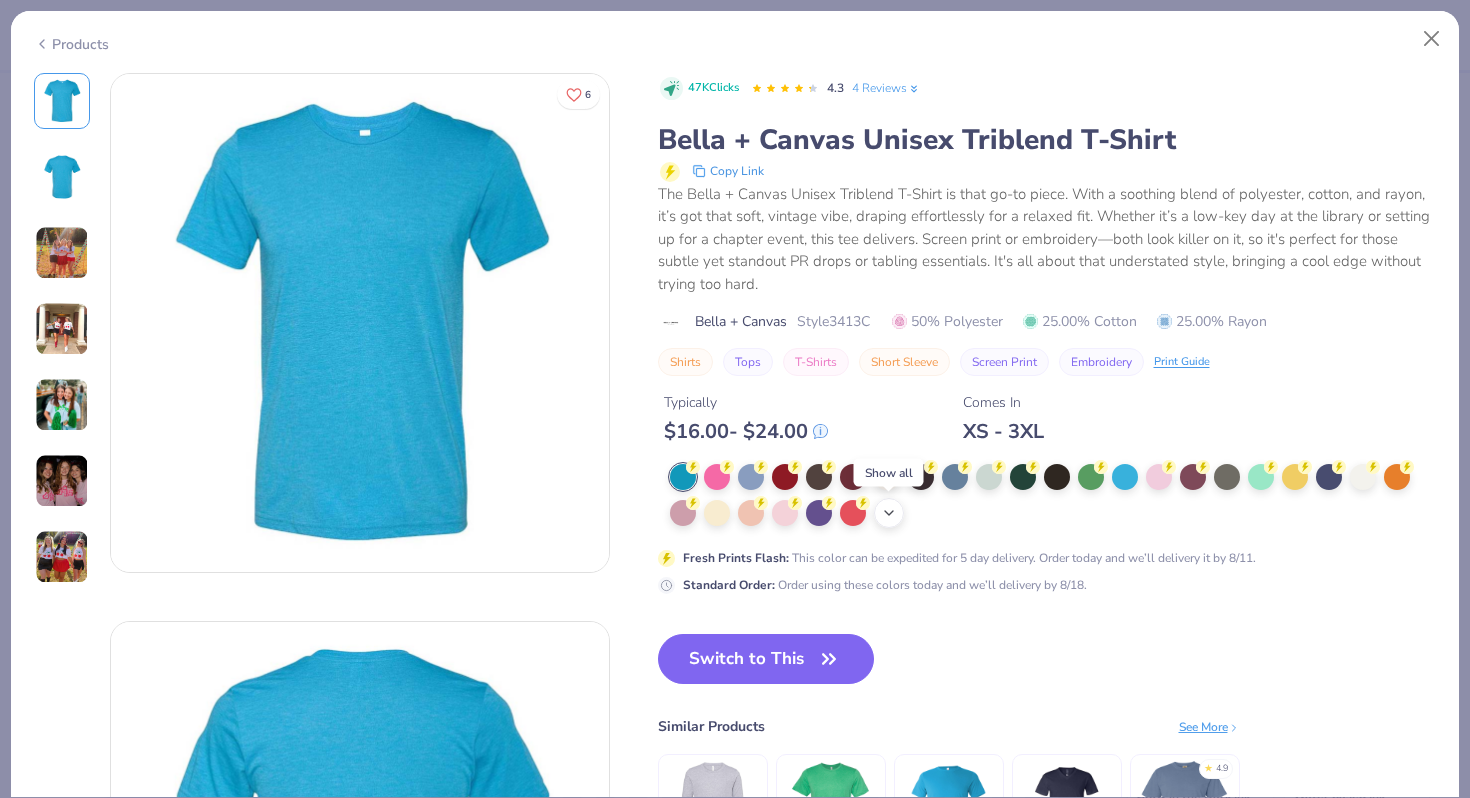 click 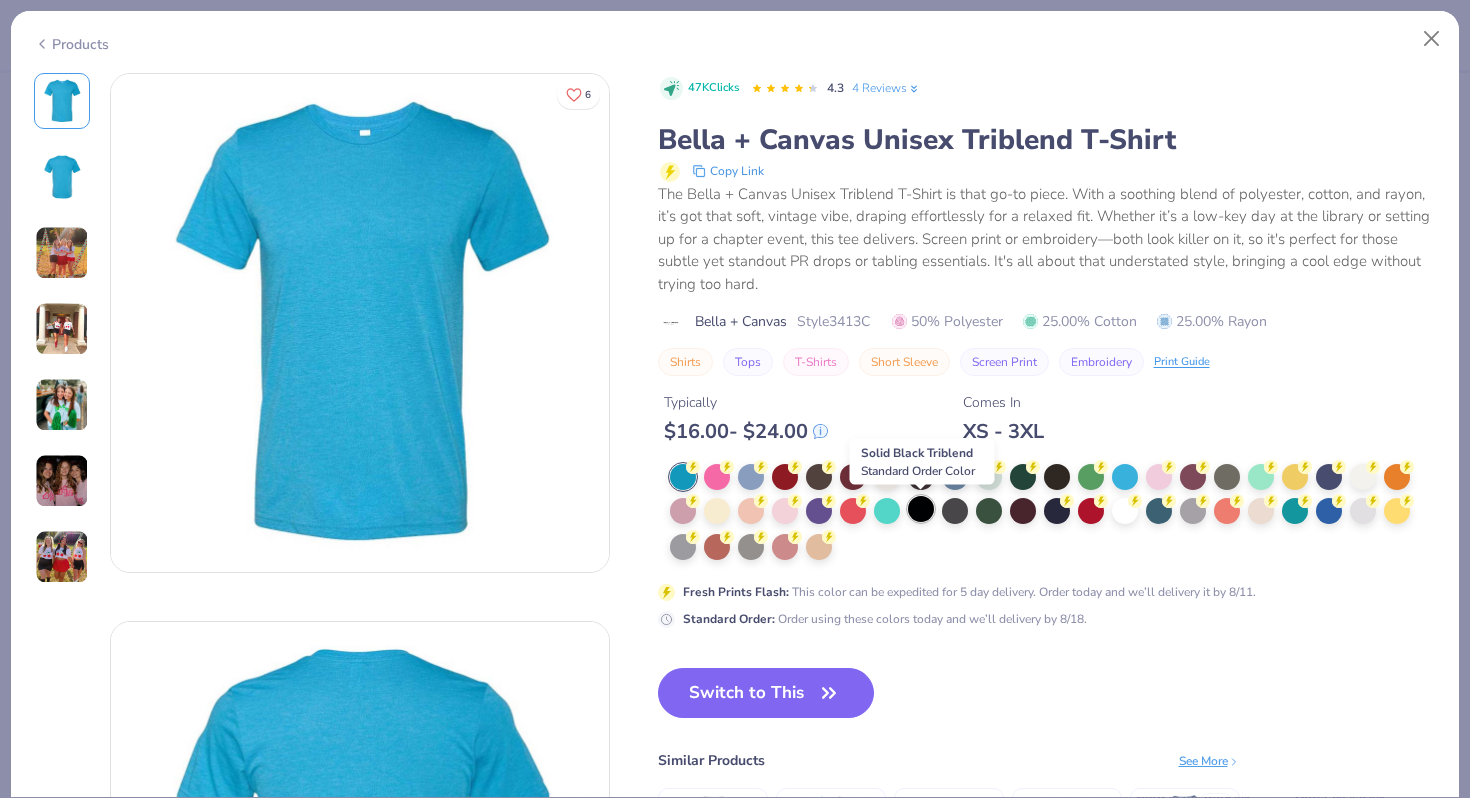 click at bounding box center [921, 509] 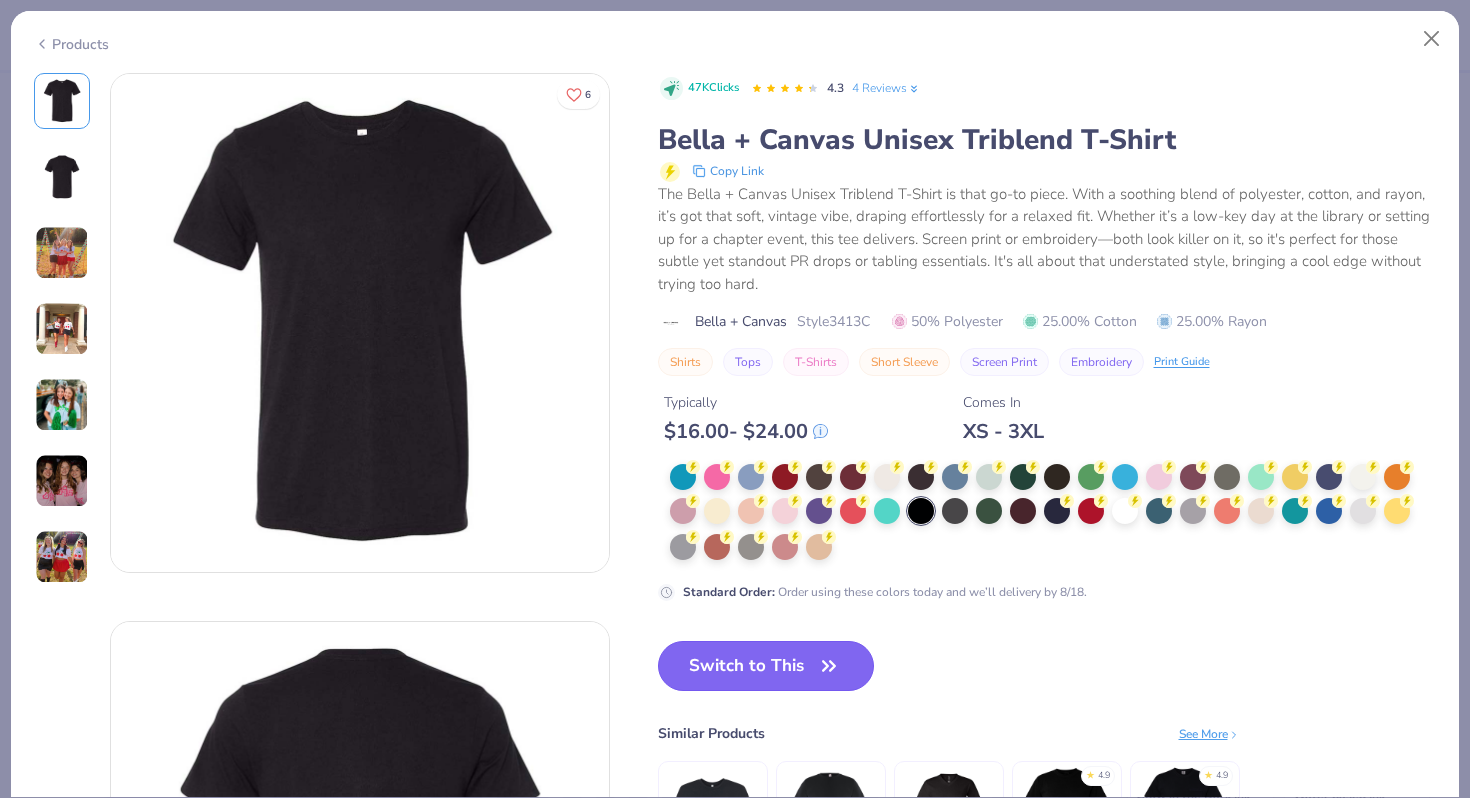 click on "Switch to This" at bounding box center (766, 666) 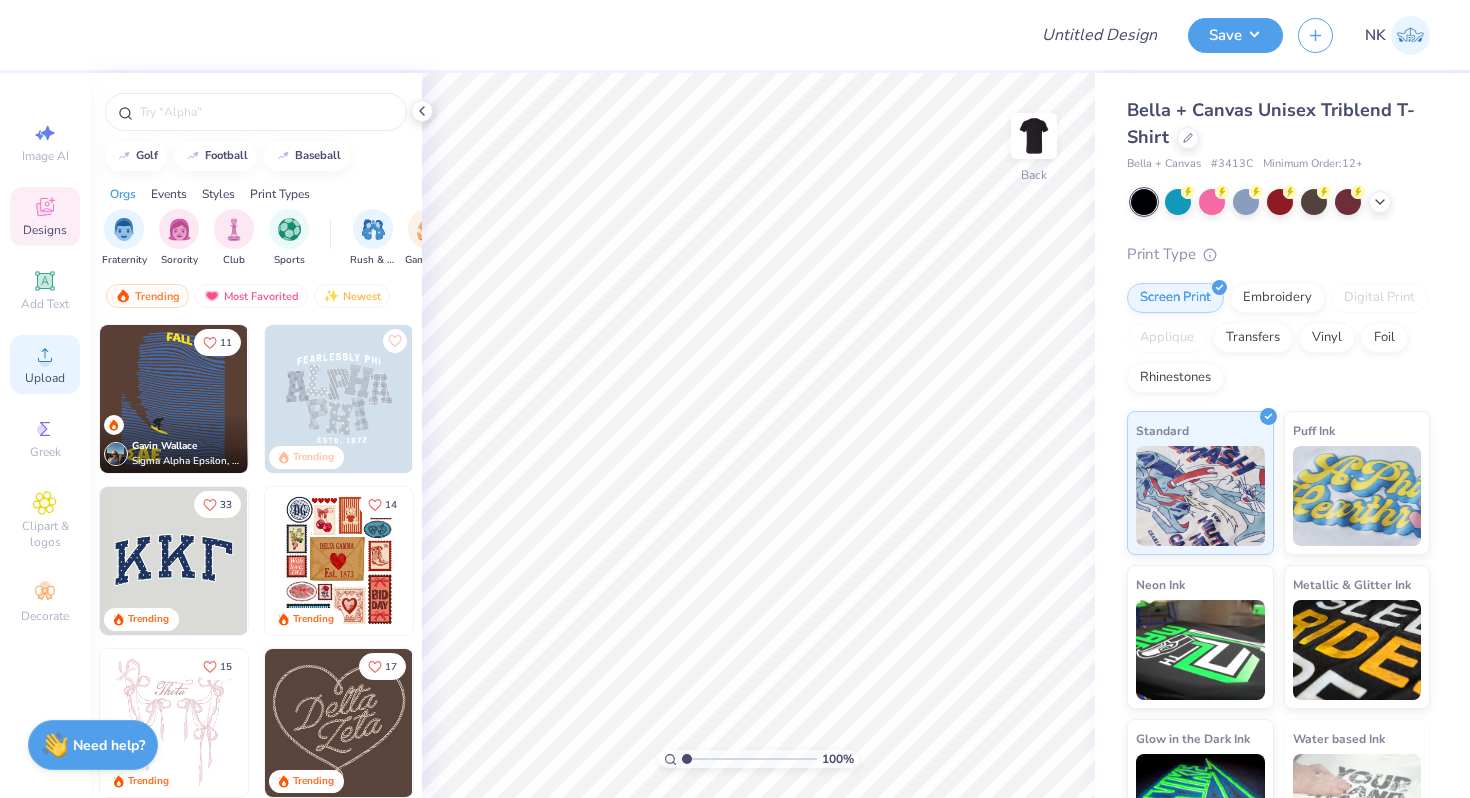 click 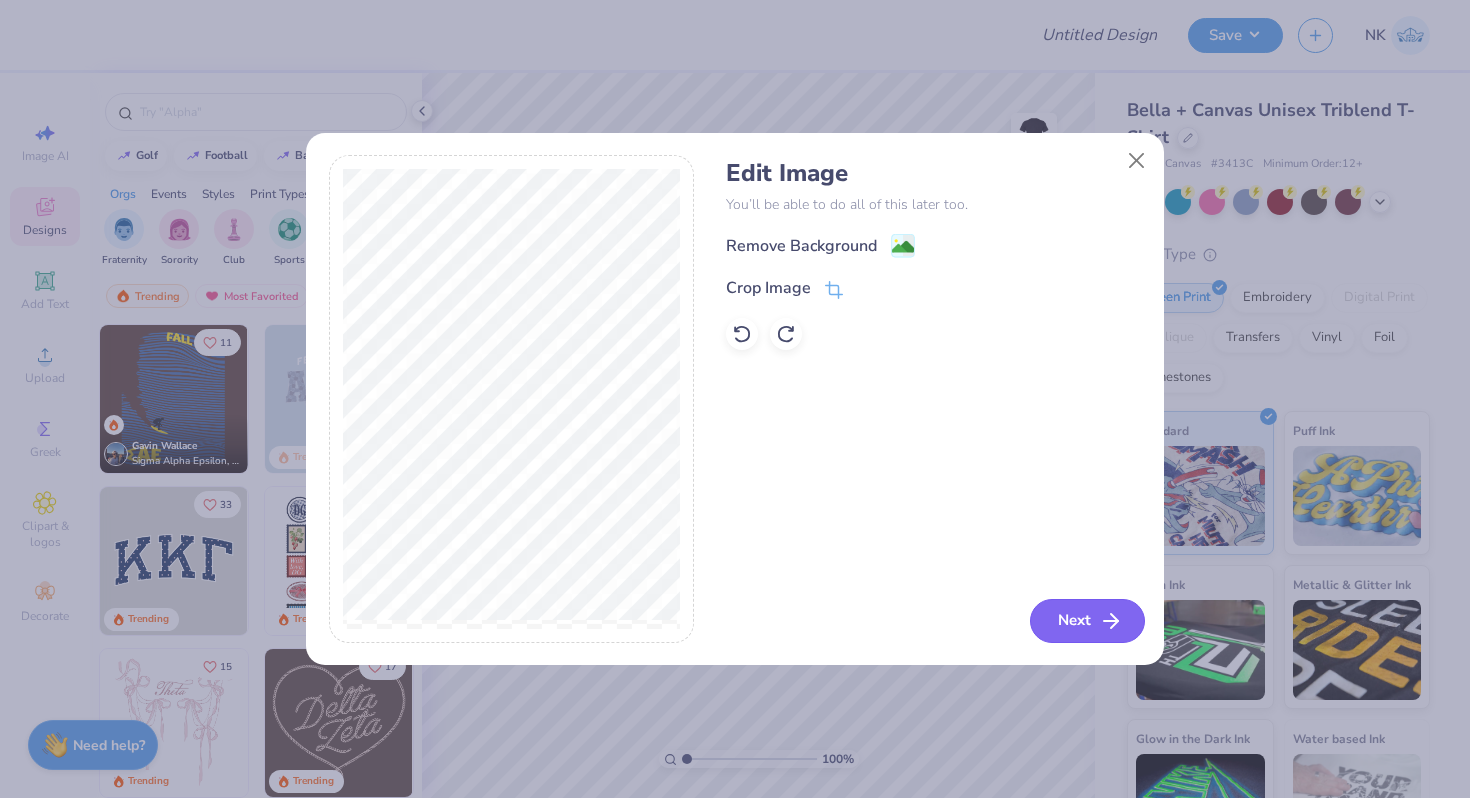 click on "Next" at bounding box center [1087, 621] 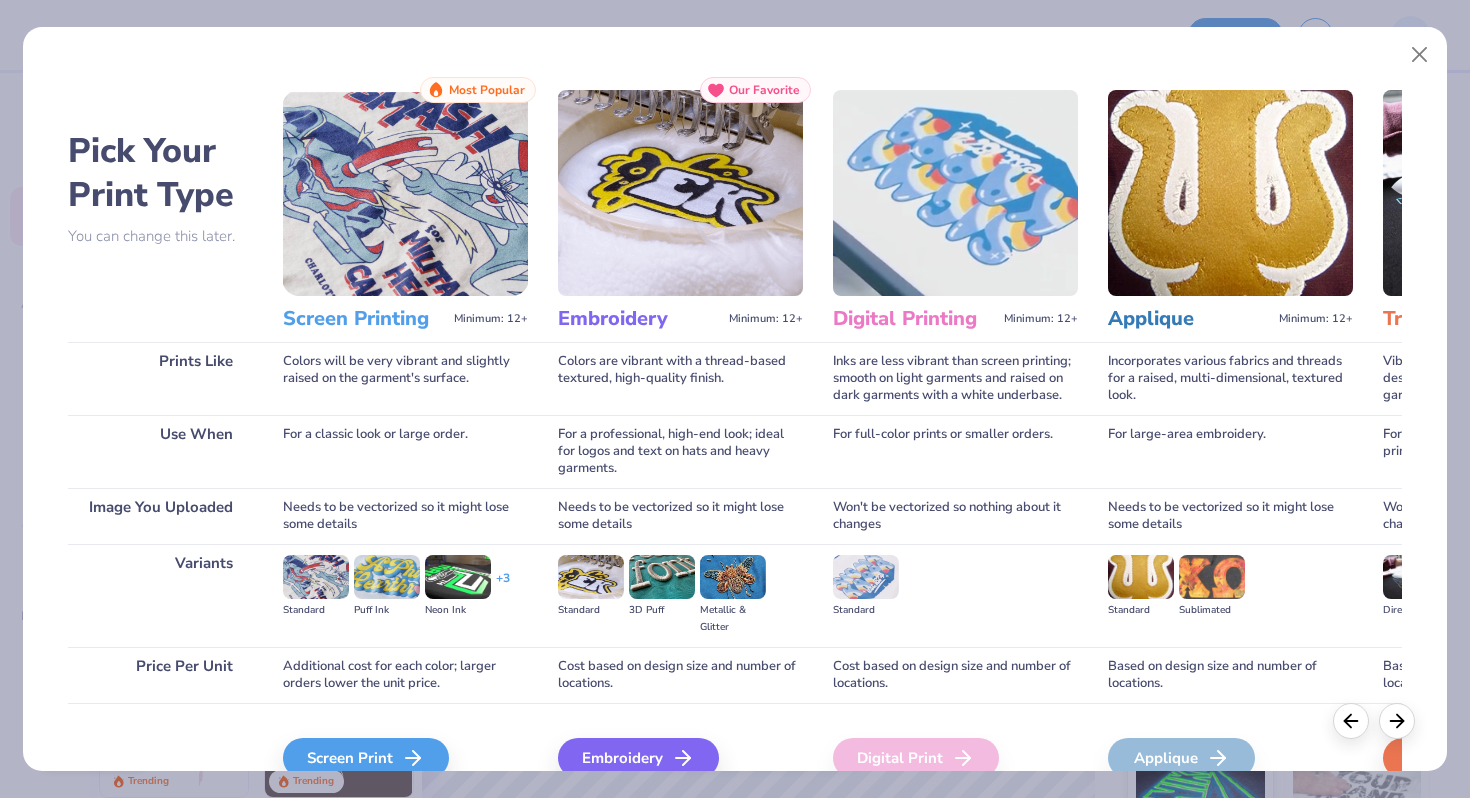scroll, scrollTop: 99, scrollLeft: 0, axis: vertical 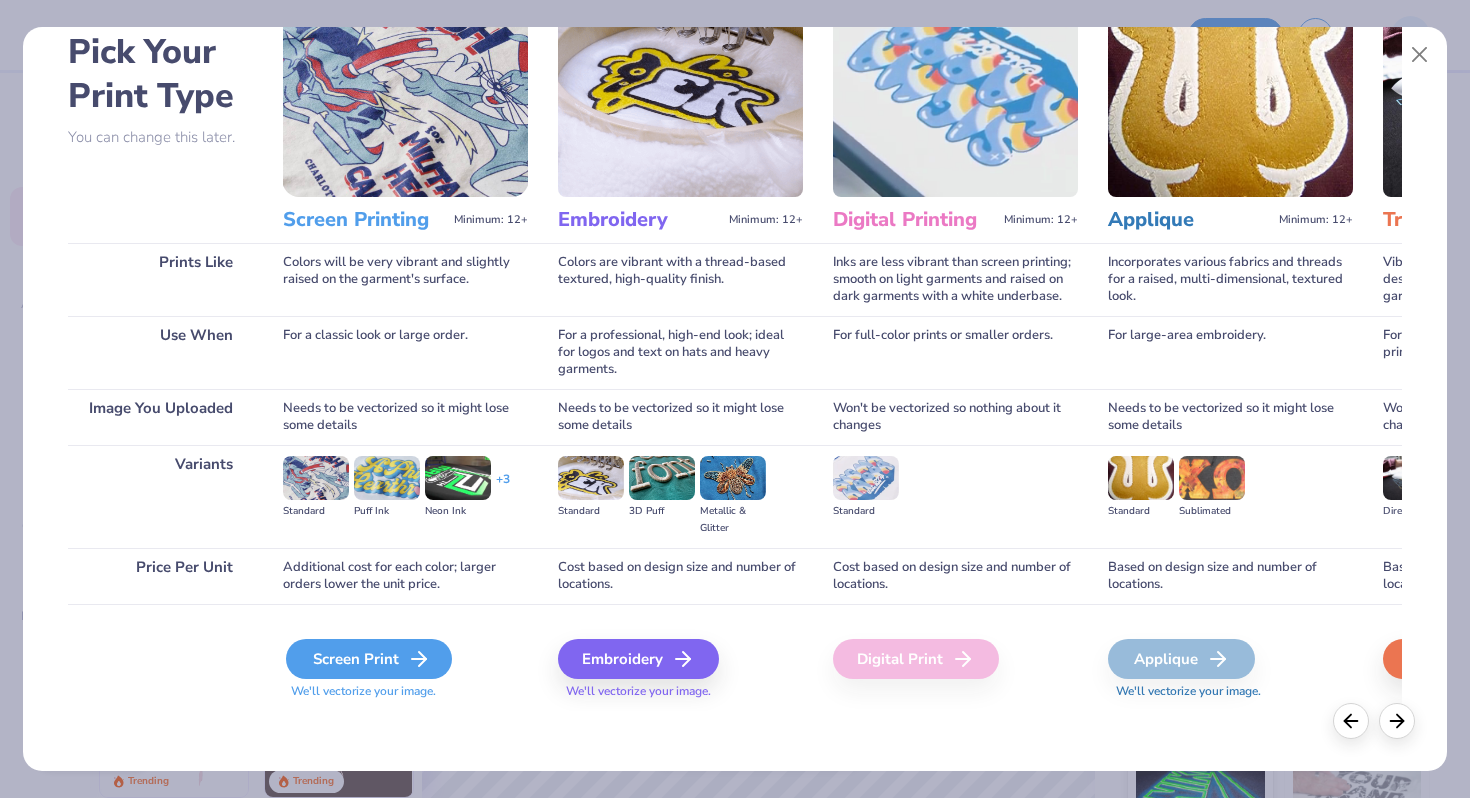 click on "Screen Print" at bounding box center [369, 659] 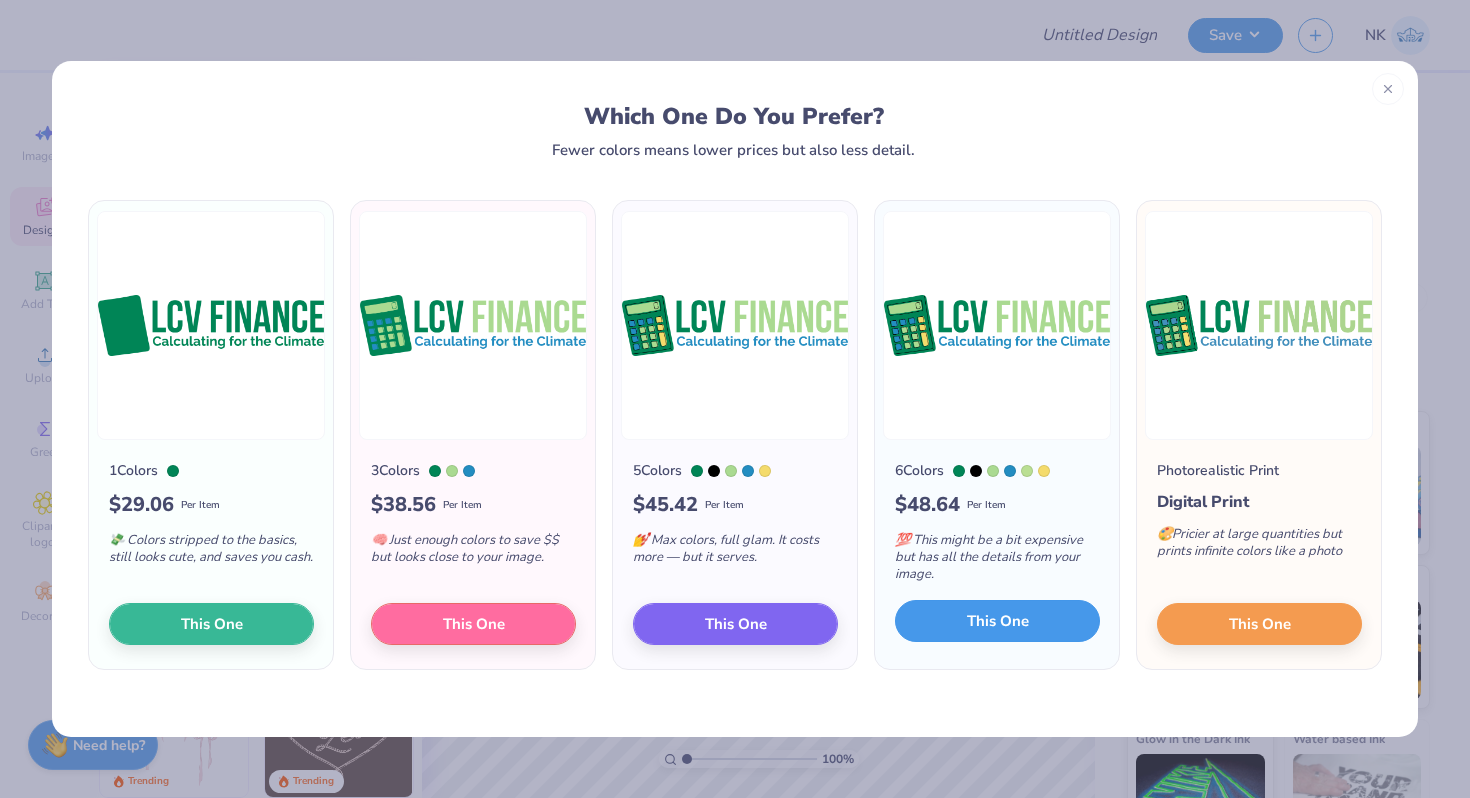 click on "This One" at bounding box center (998, 621) 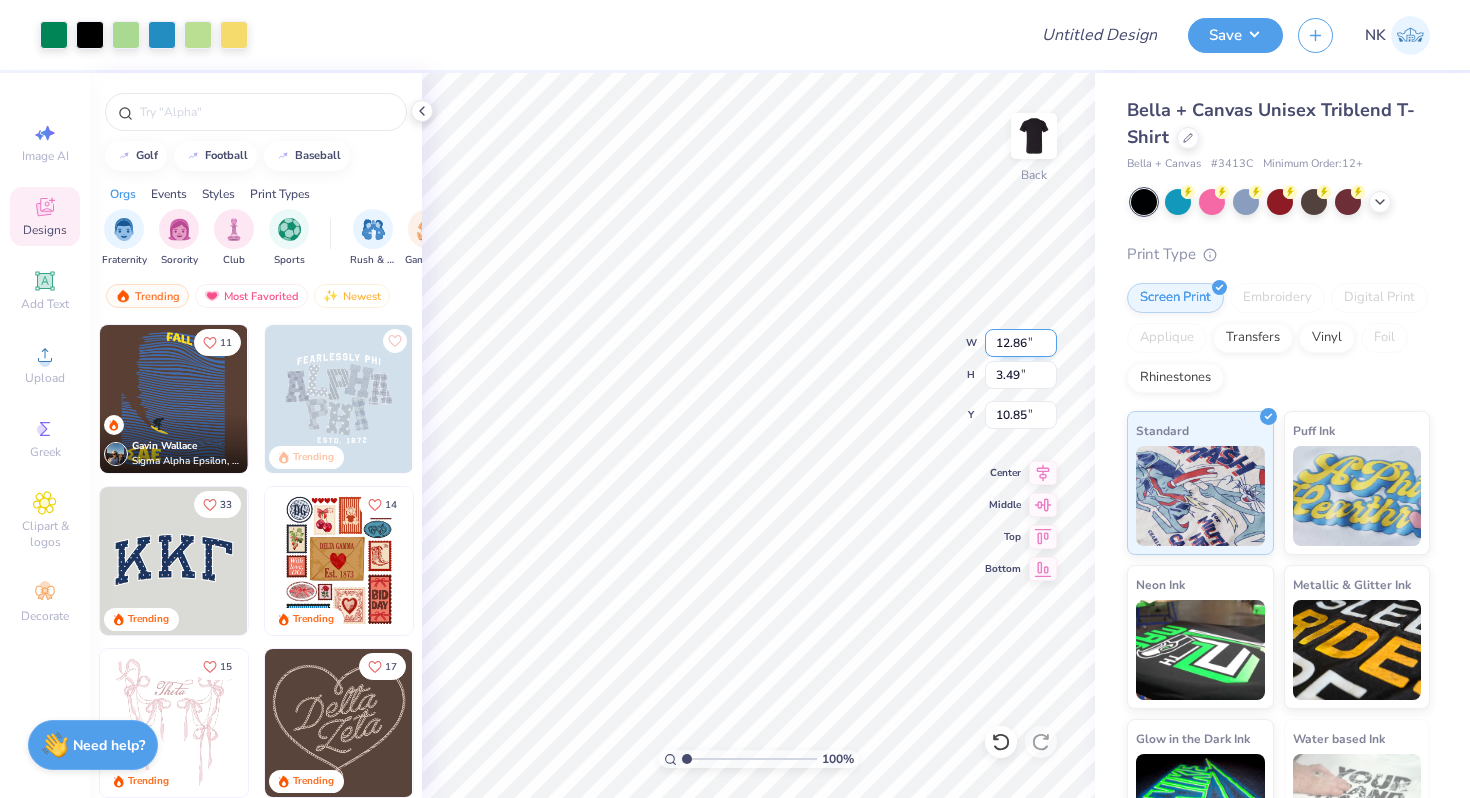 click on "12.86" at bounding box center [1021, 343] 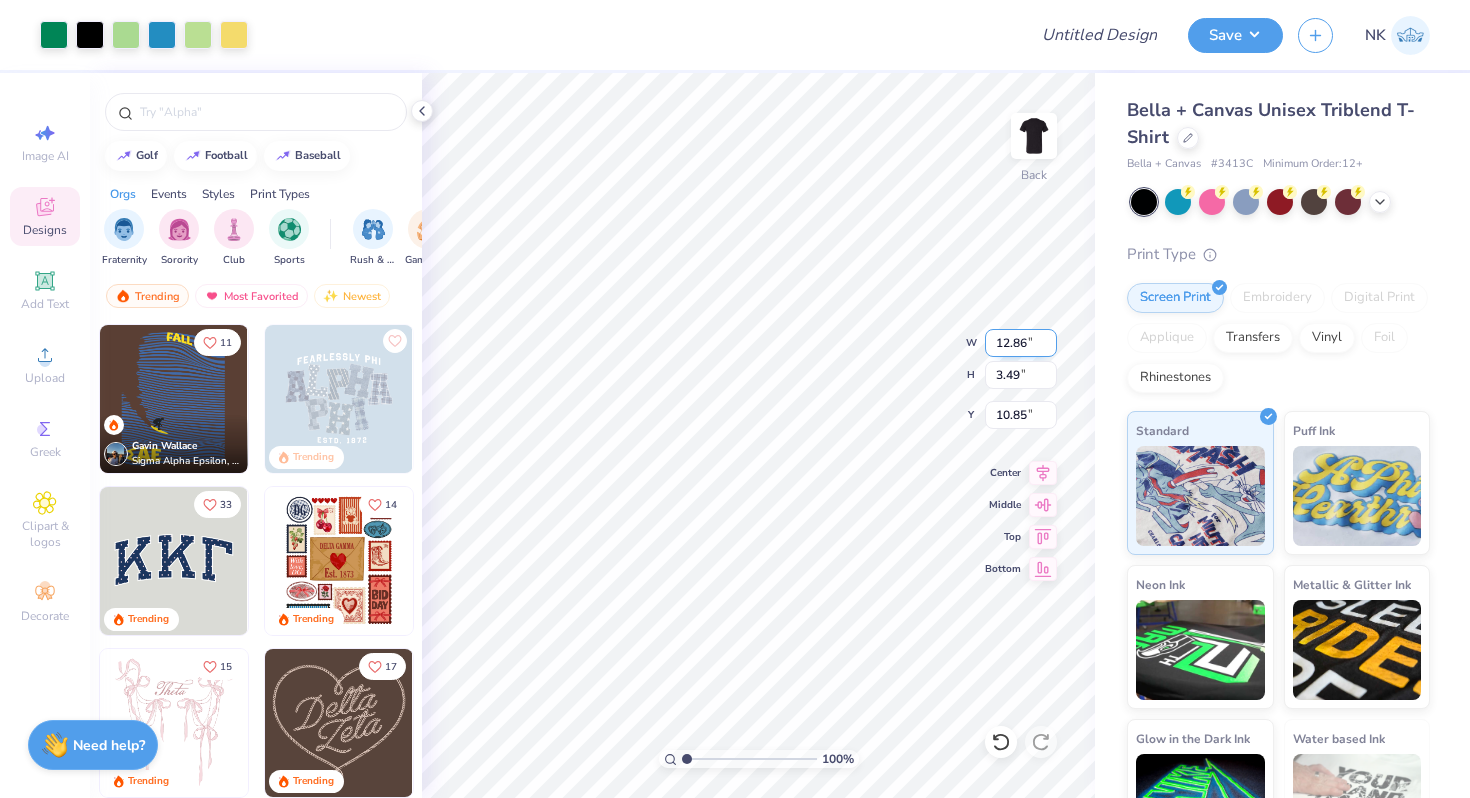 click on "12.86" at bounding box center (1021, 343) 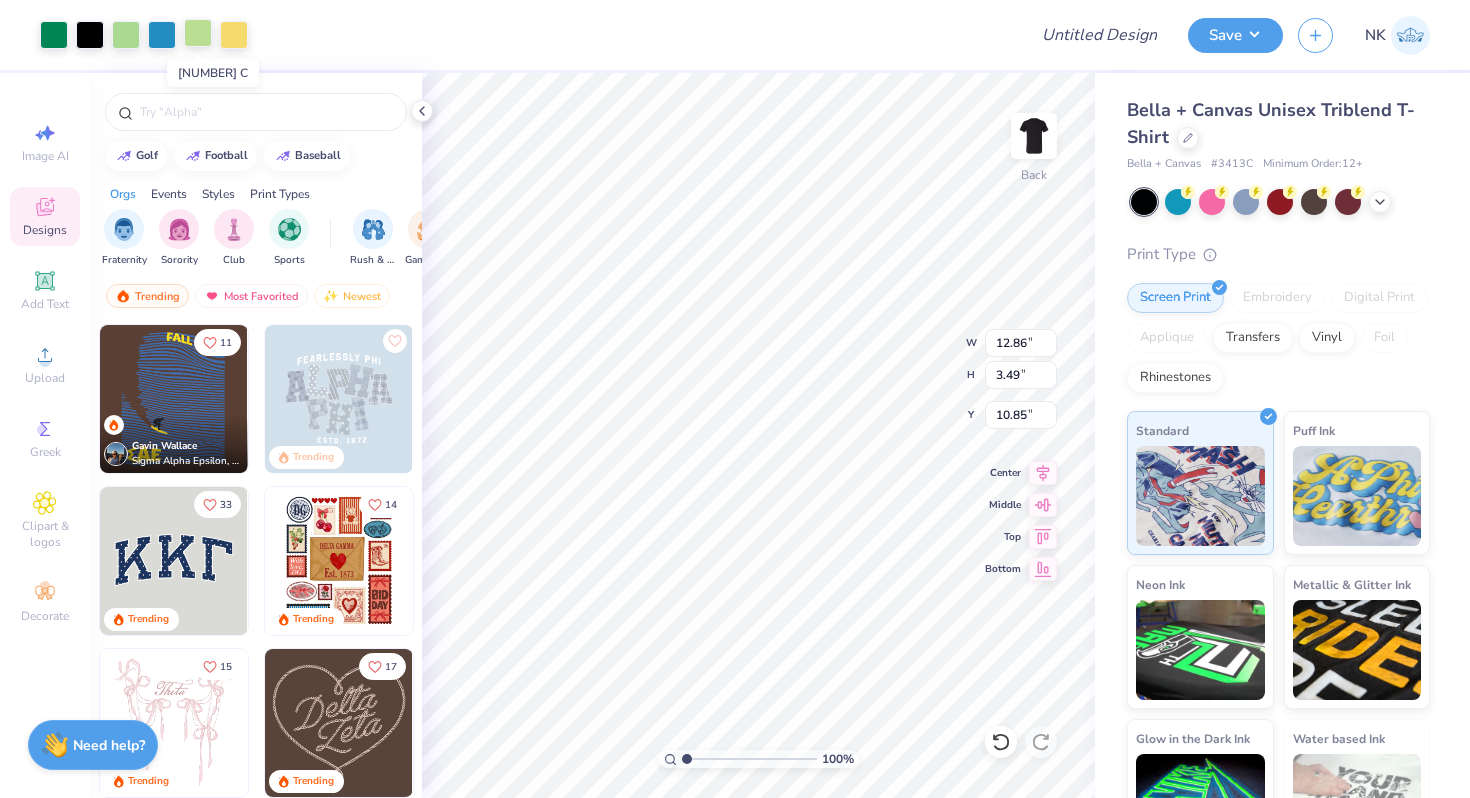 click at bounding box center [198, 33] 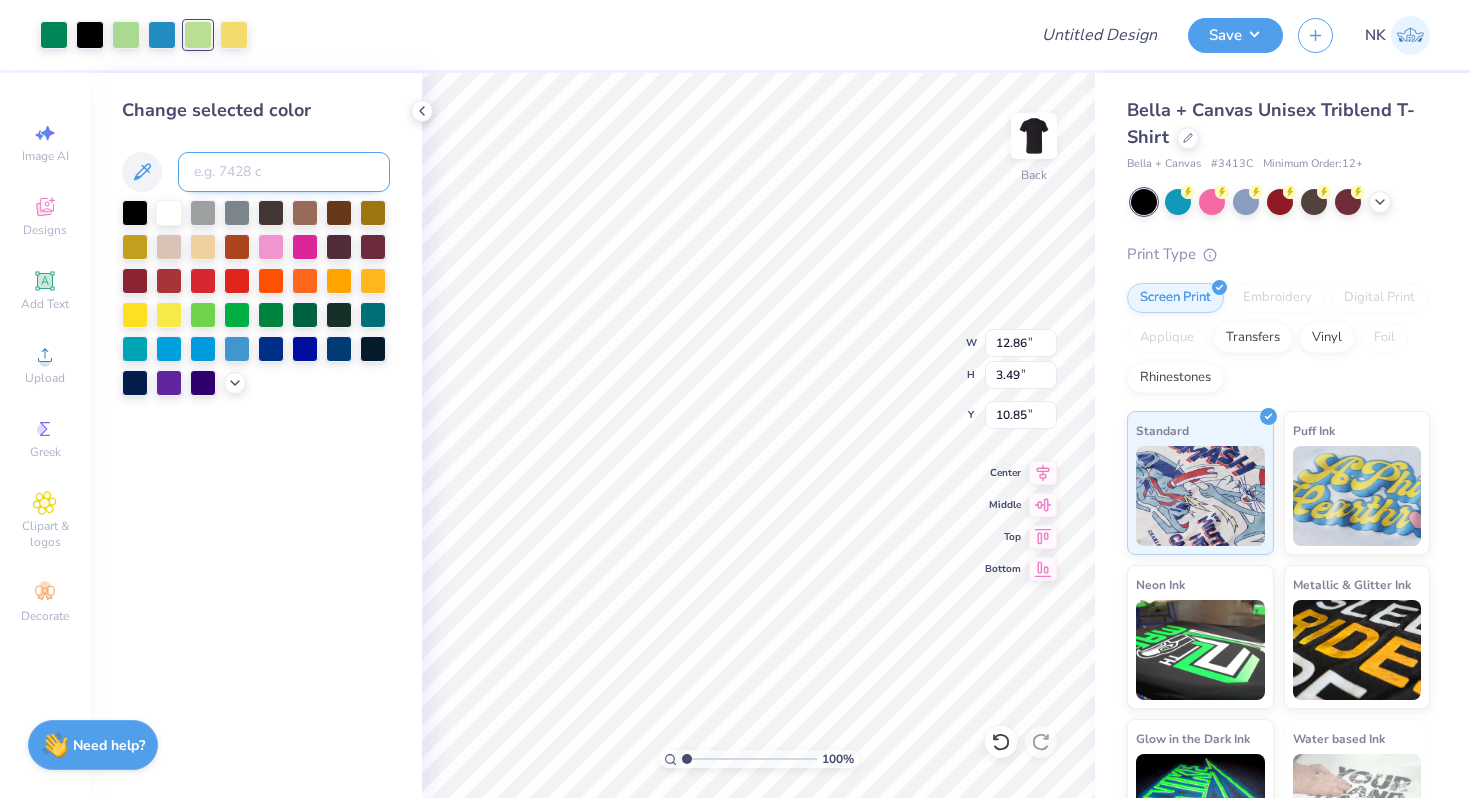 click at bounding box center (284, 172) 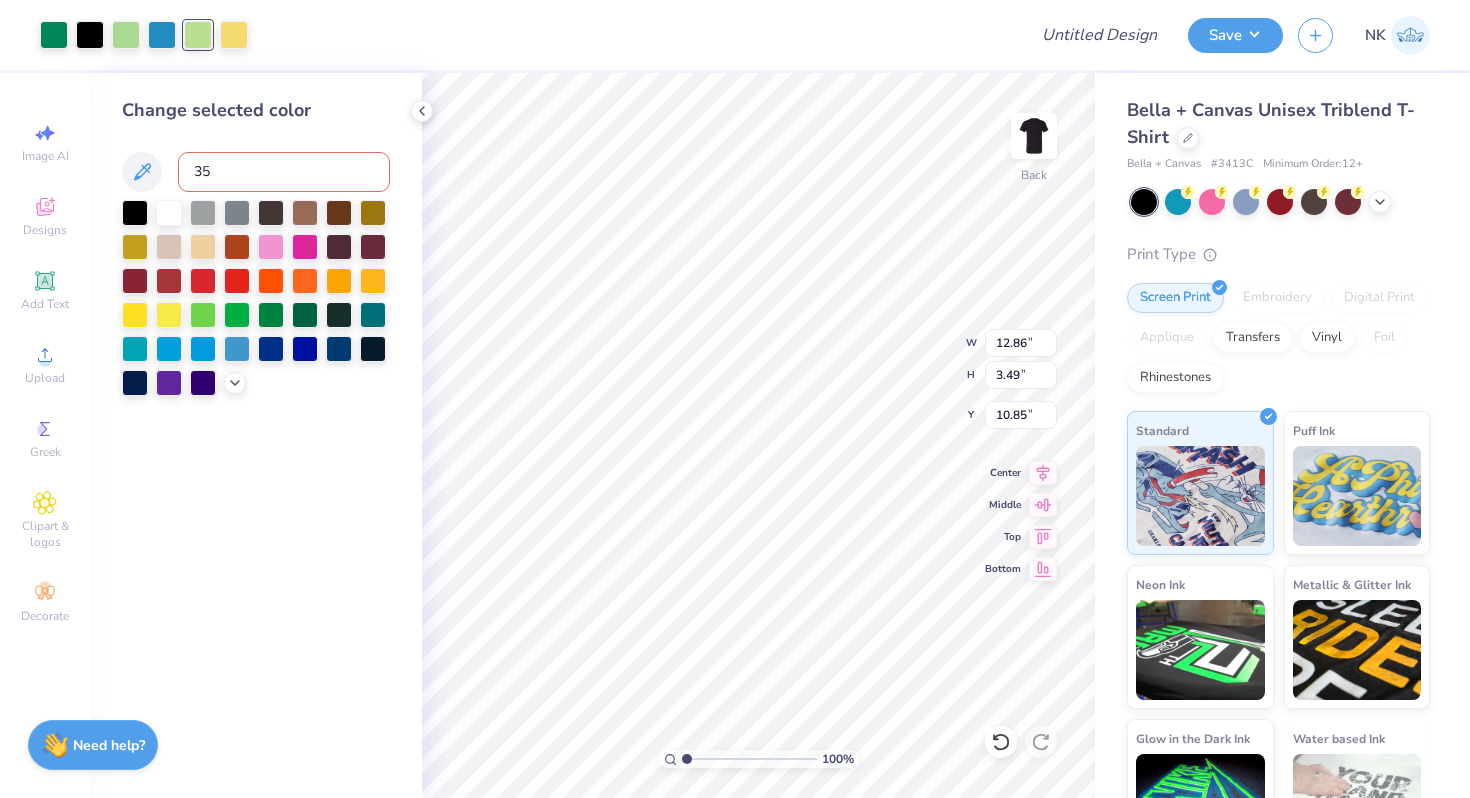 type on "358" 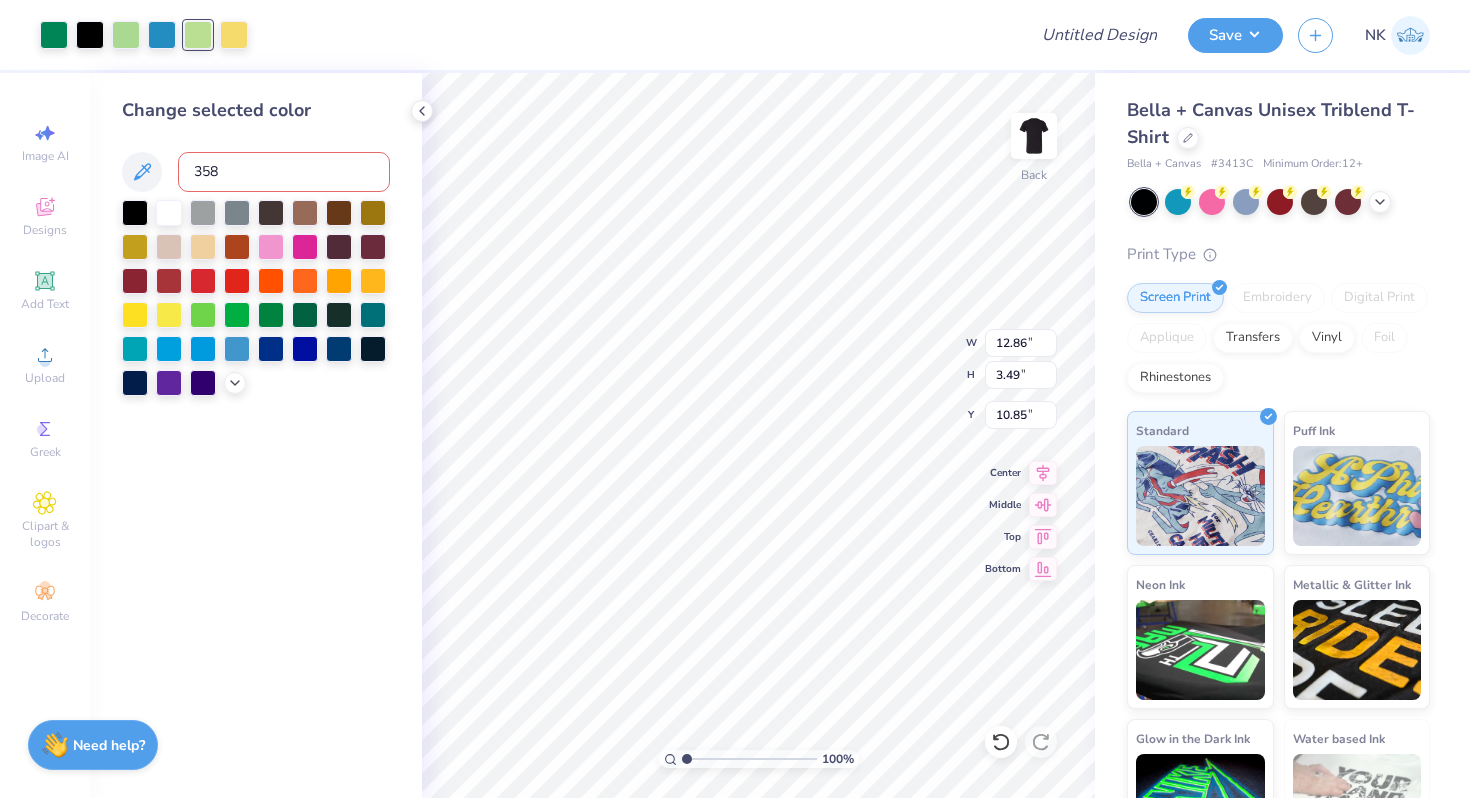 type 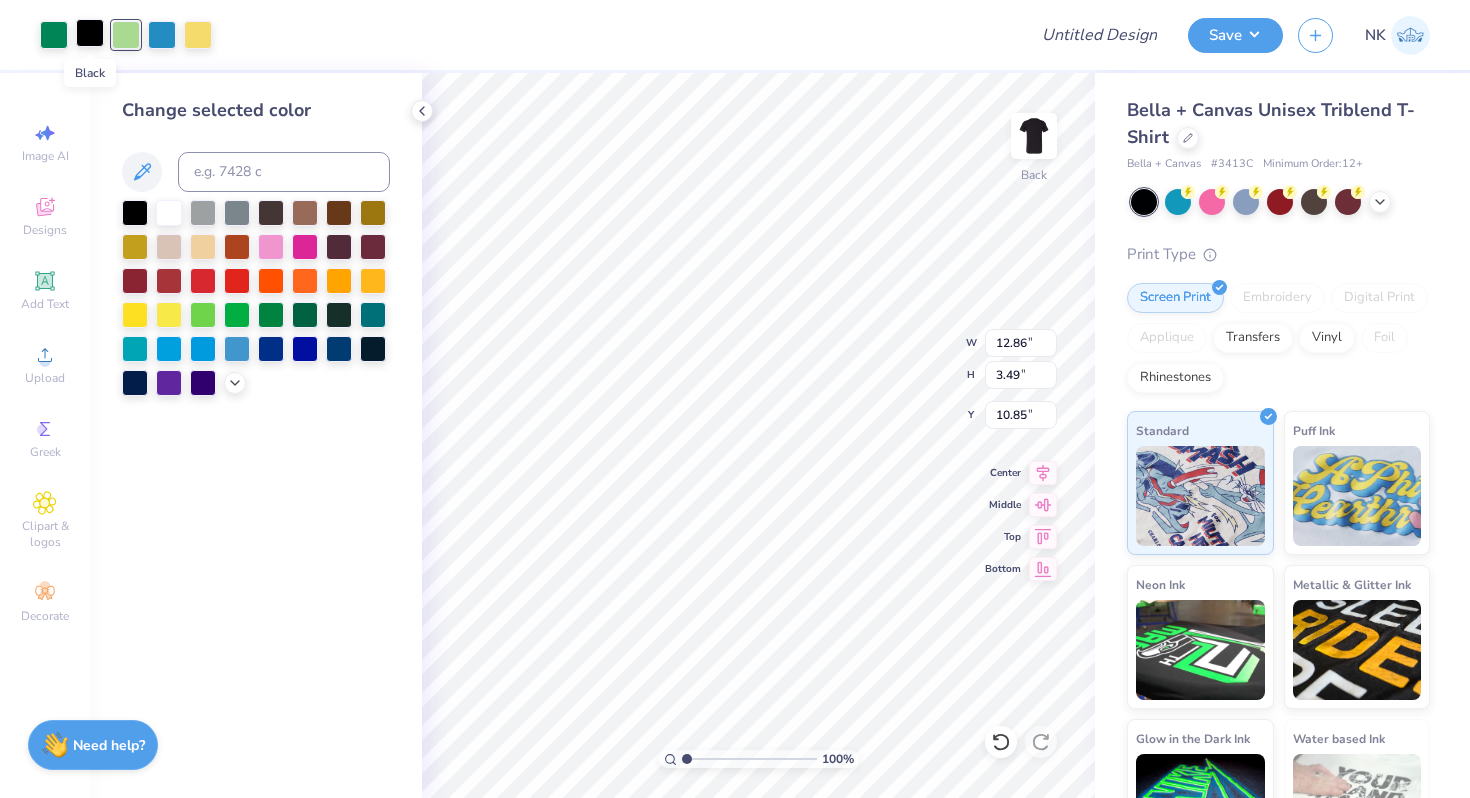 click at bounding box center [90, 33] 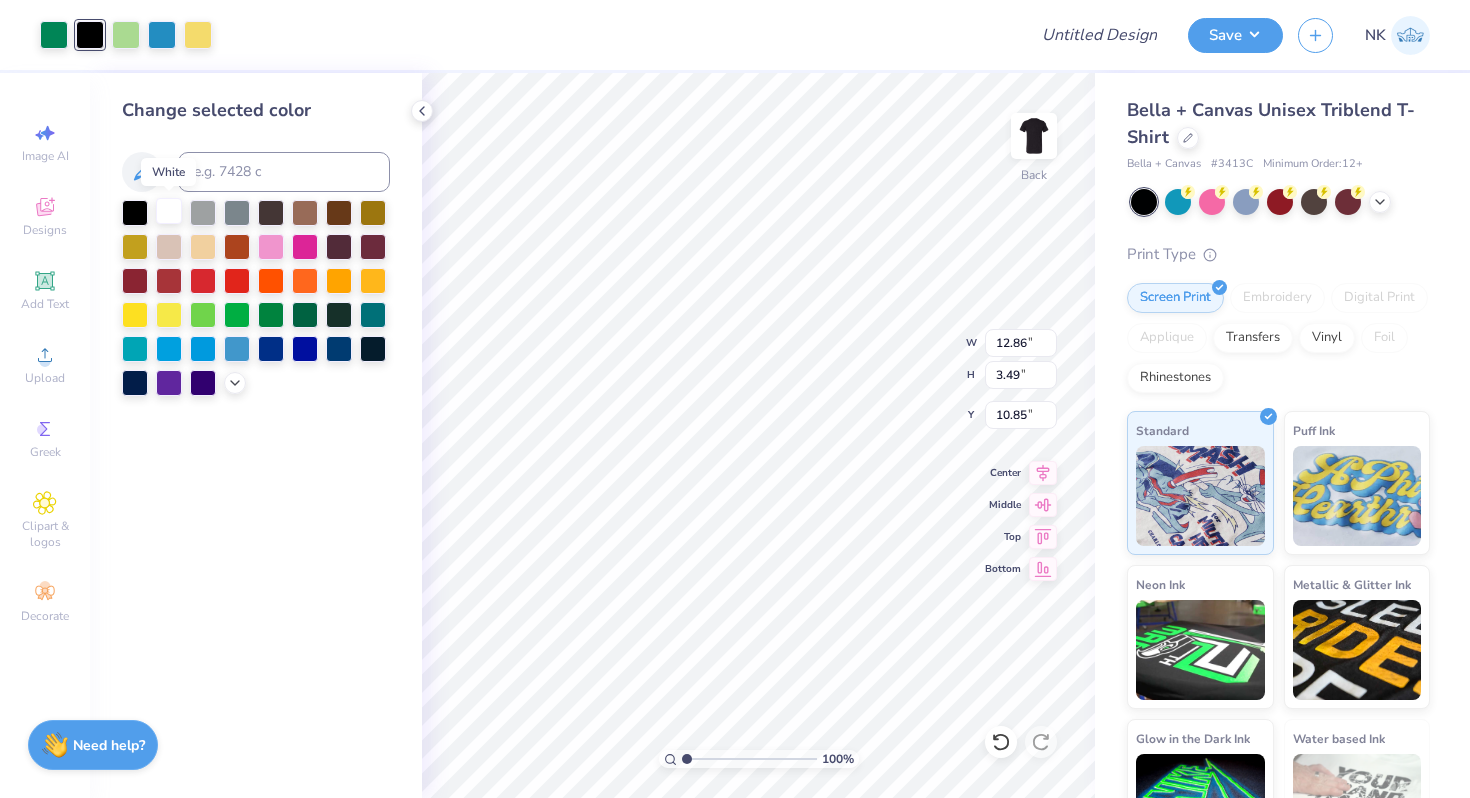 click at bounding box center [169, 211] 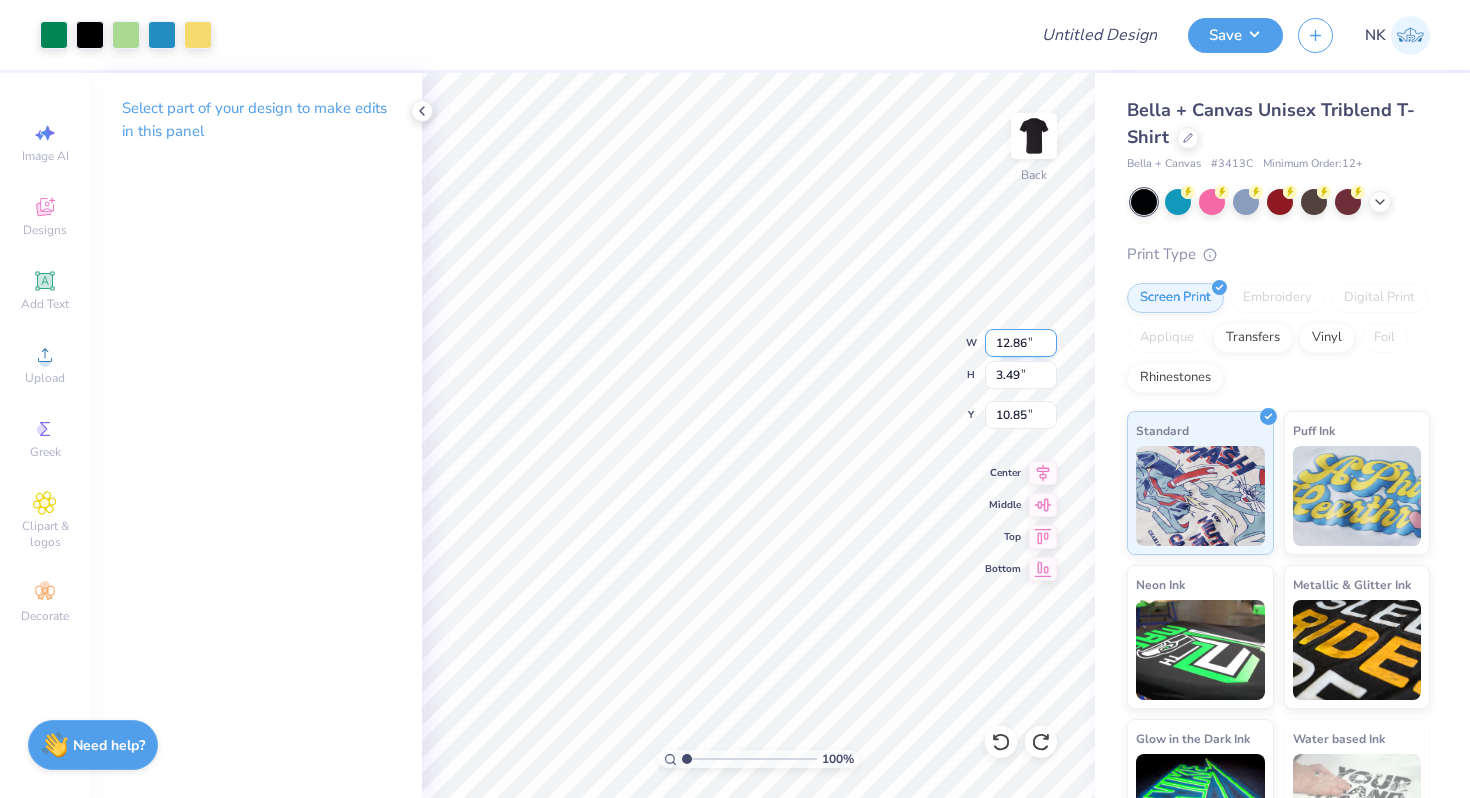click on "12.86" at bounding box center [1021, 343] 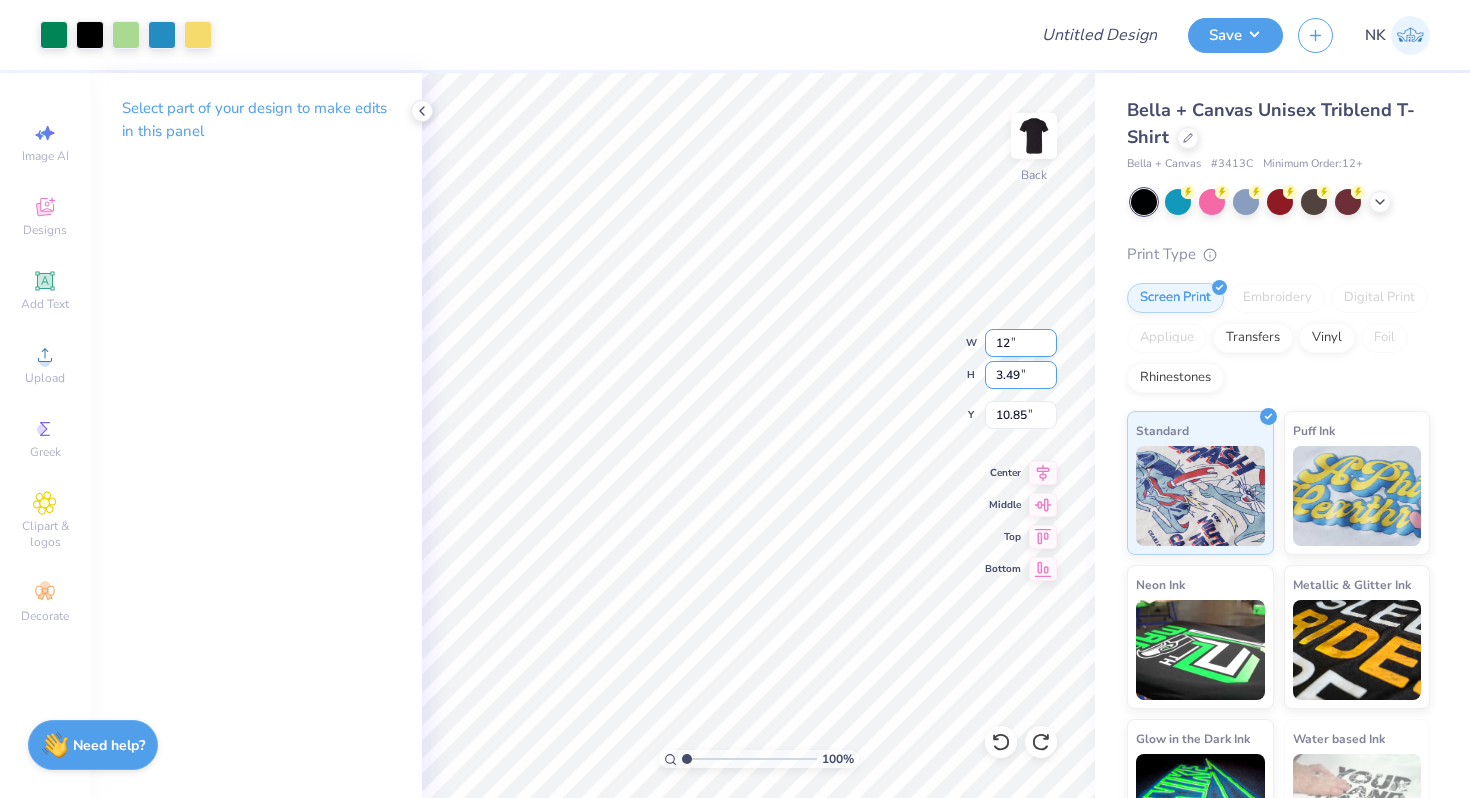 type on "12.00" 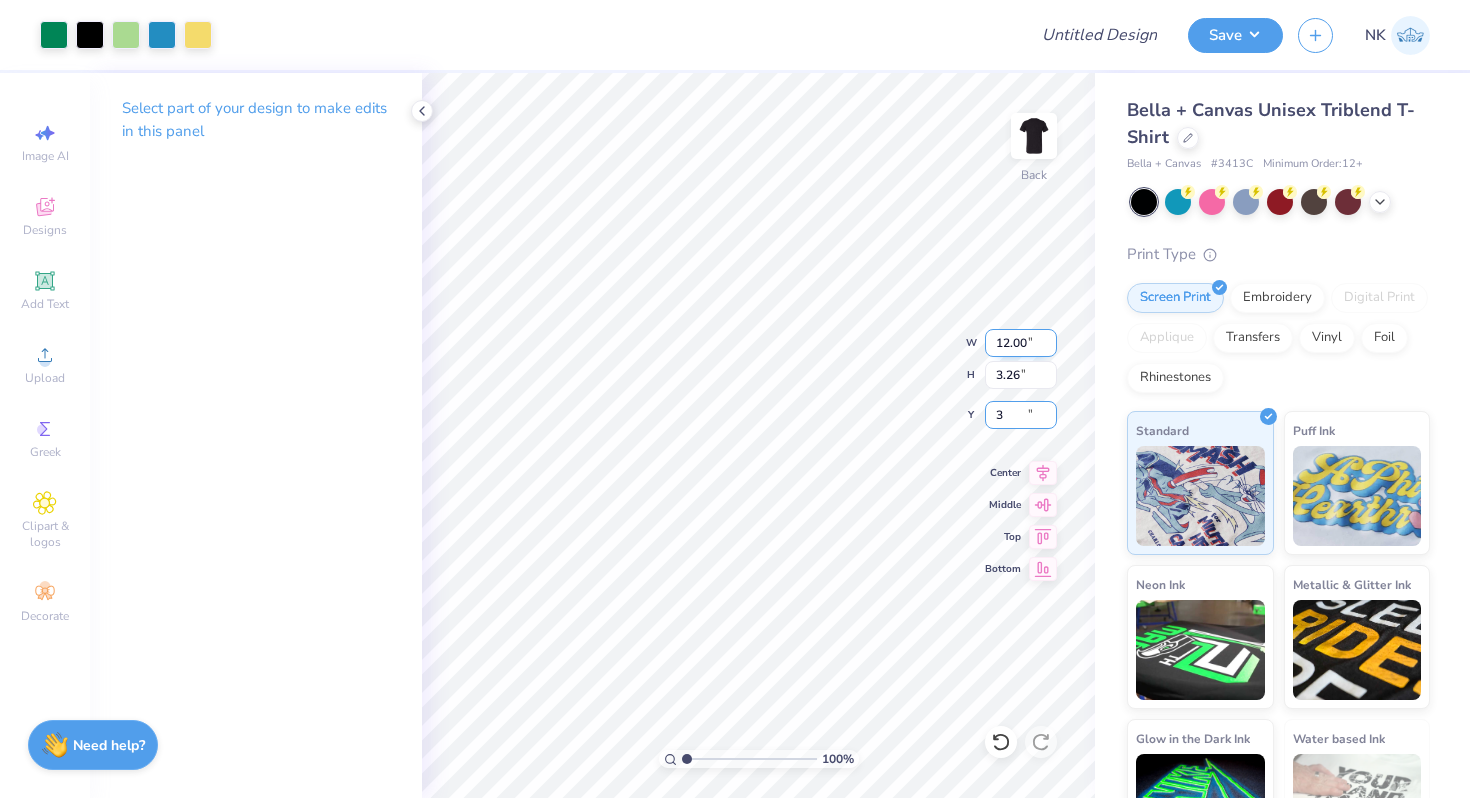 type on "3.00" 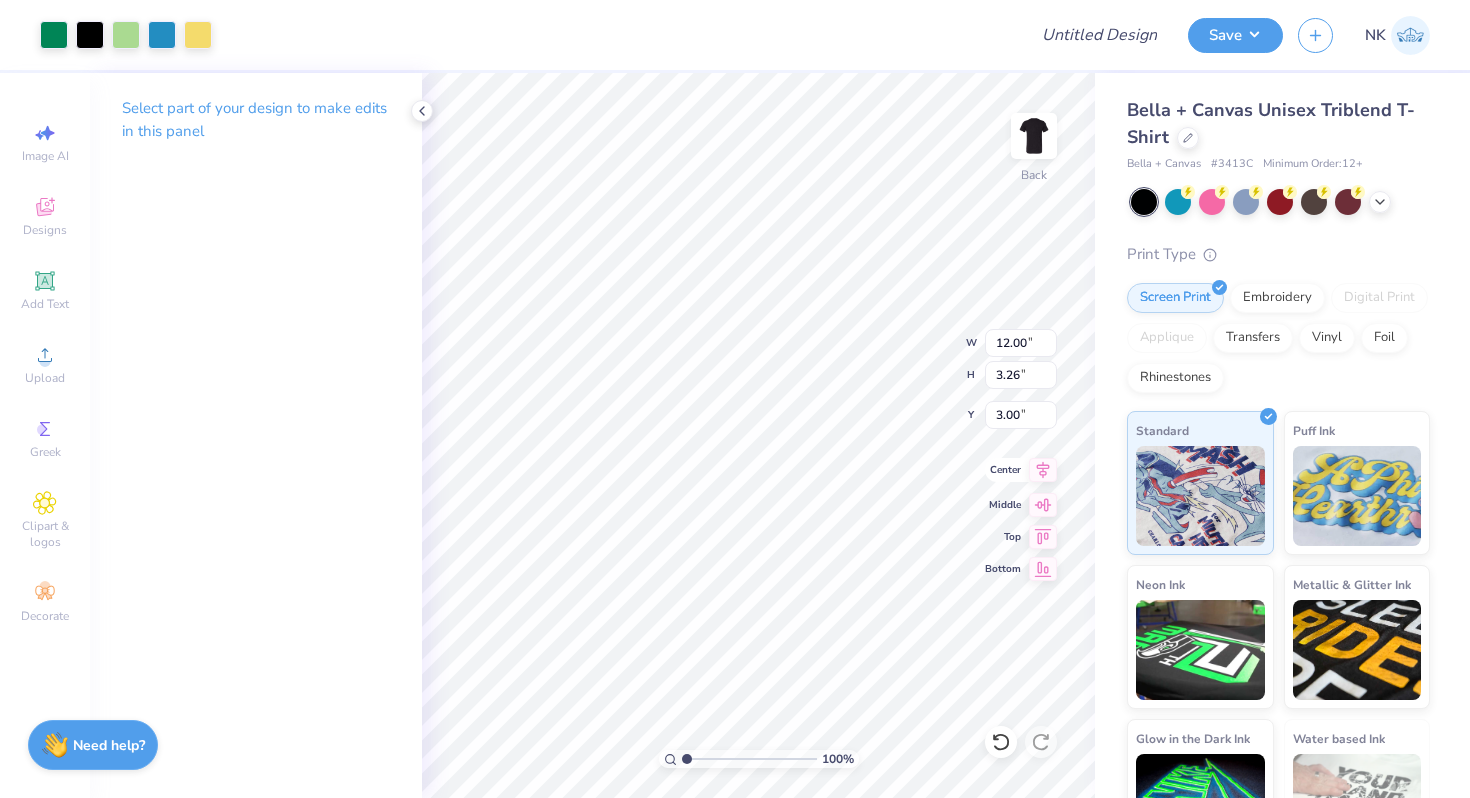 click 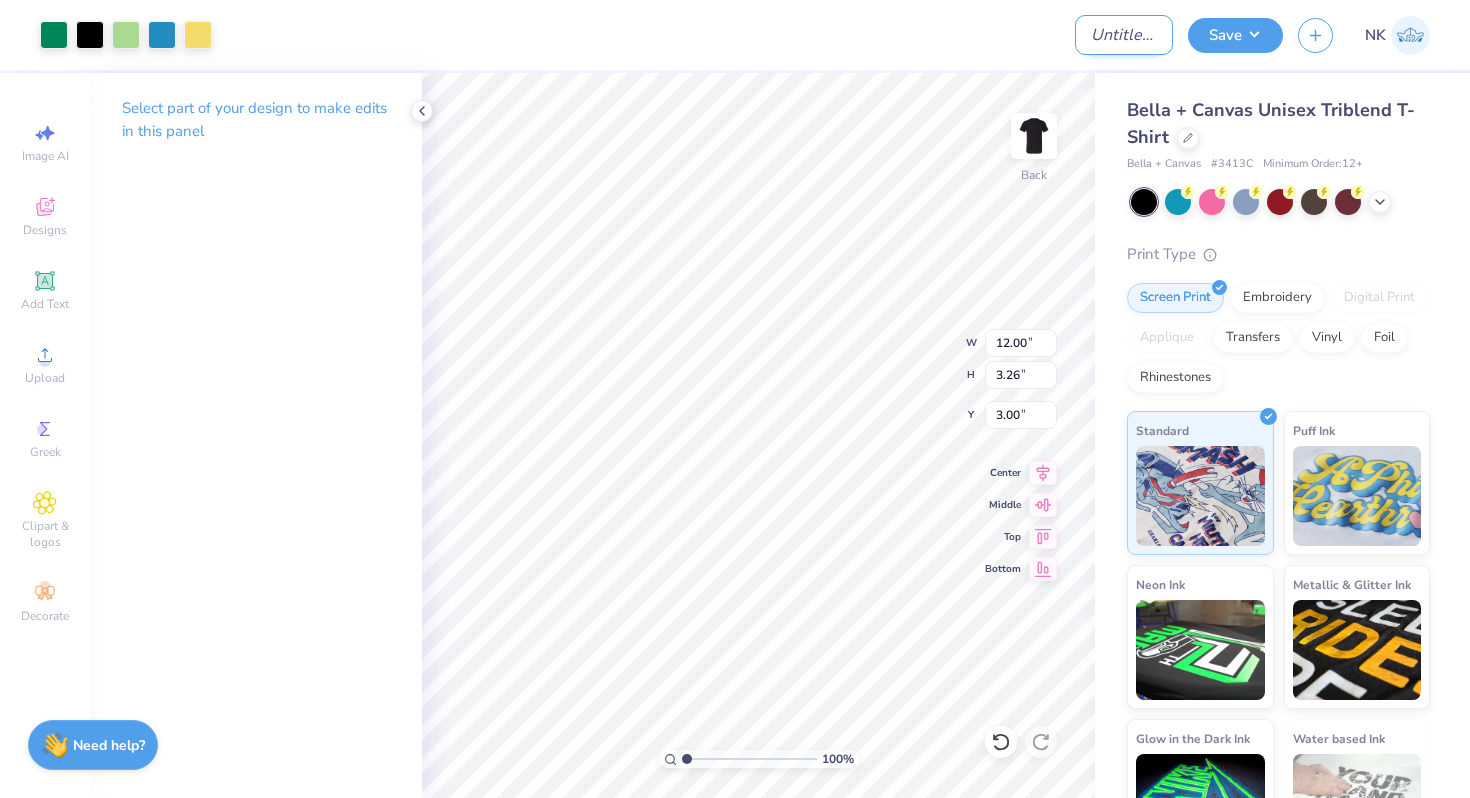 click on "Design Title" at bounding box center (1124, 35) 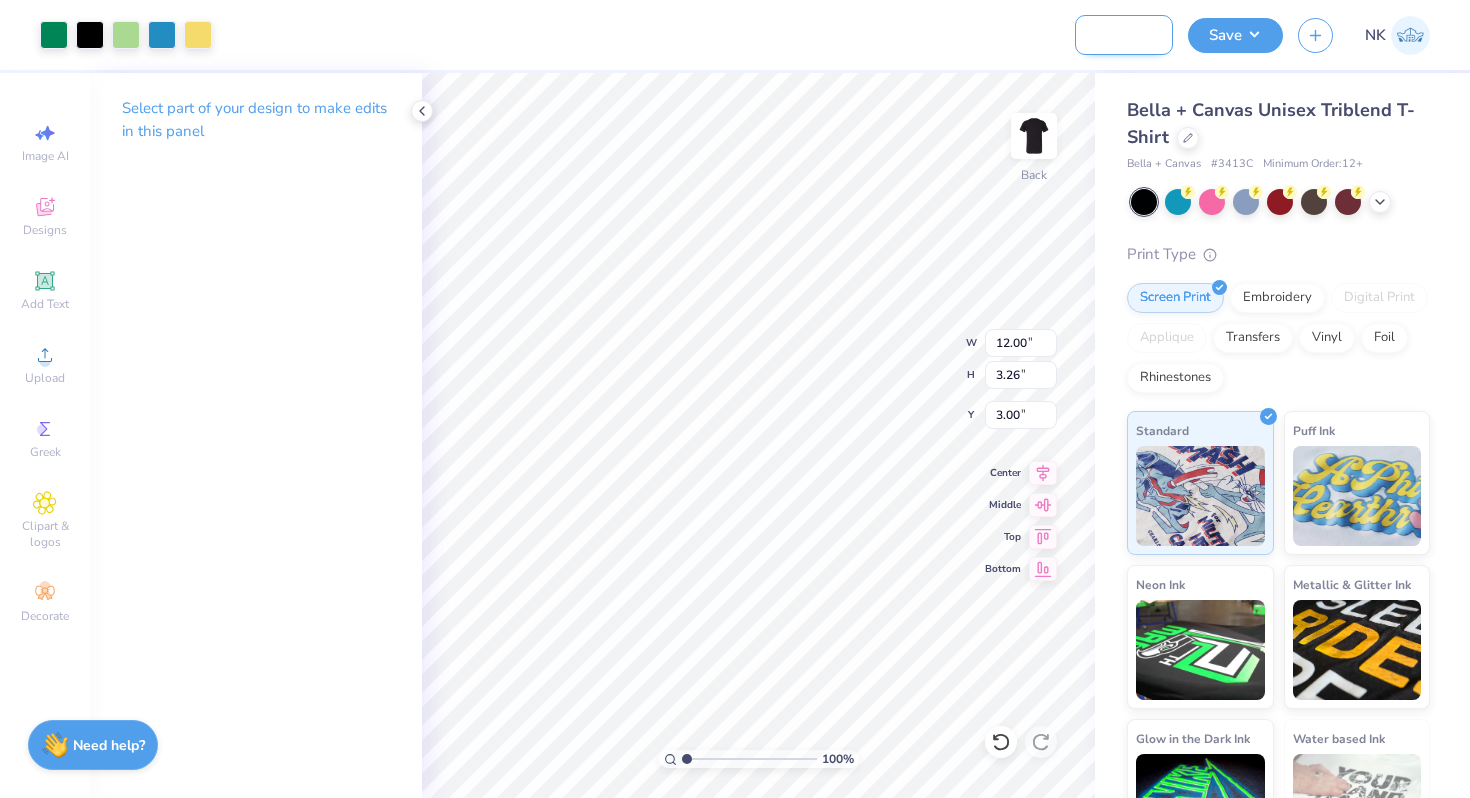 scroll, scrollTop: 0, scrollLeft: 74, axis: horizontal 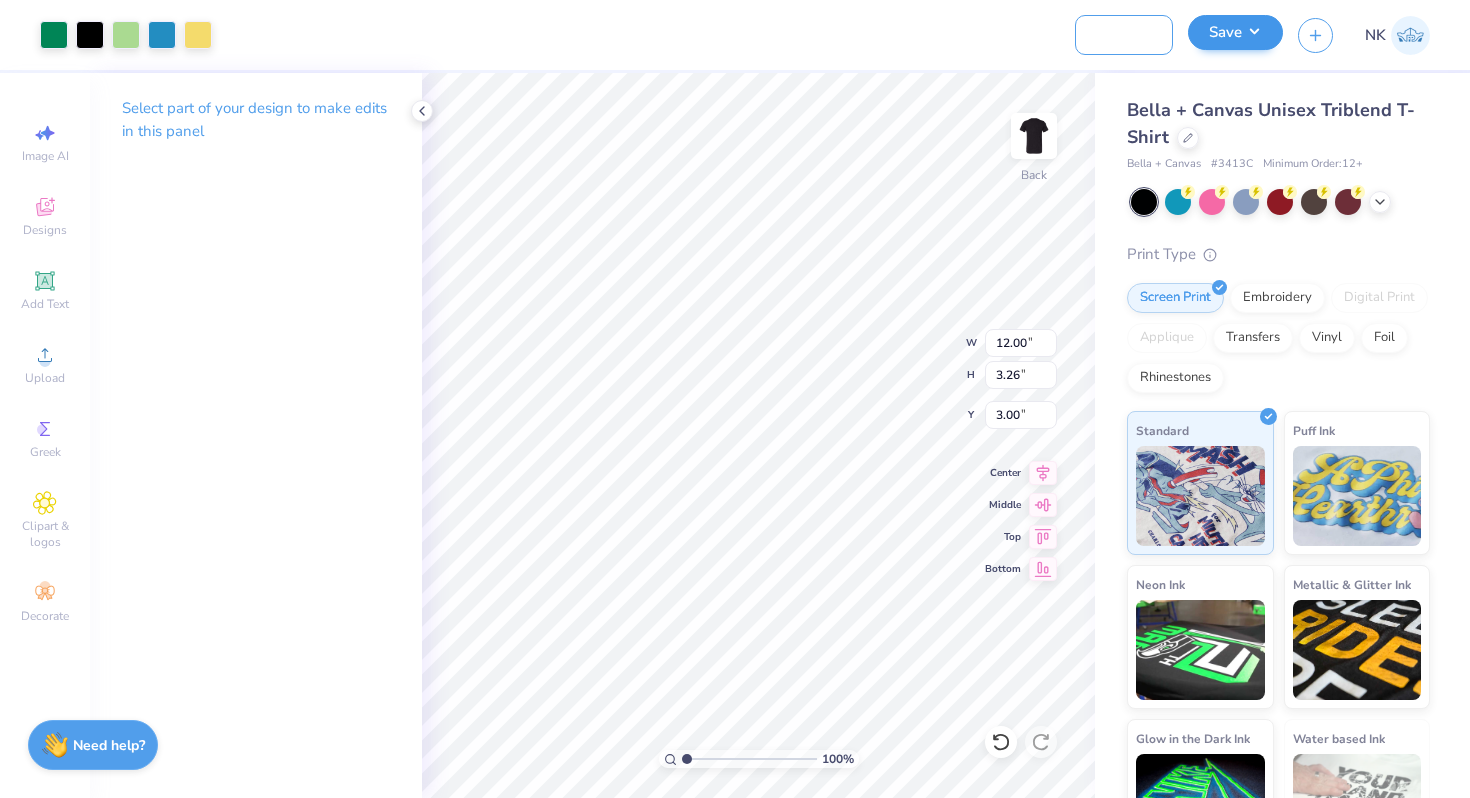 type on "LCV Finance Shirts" 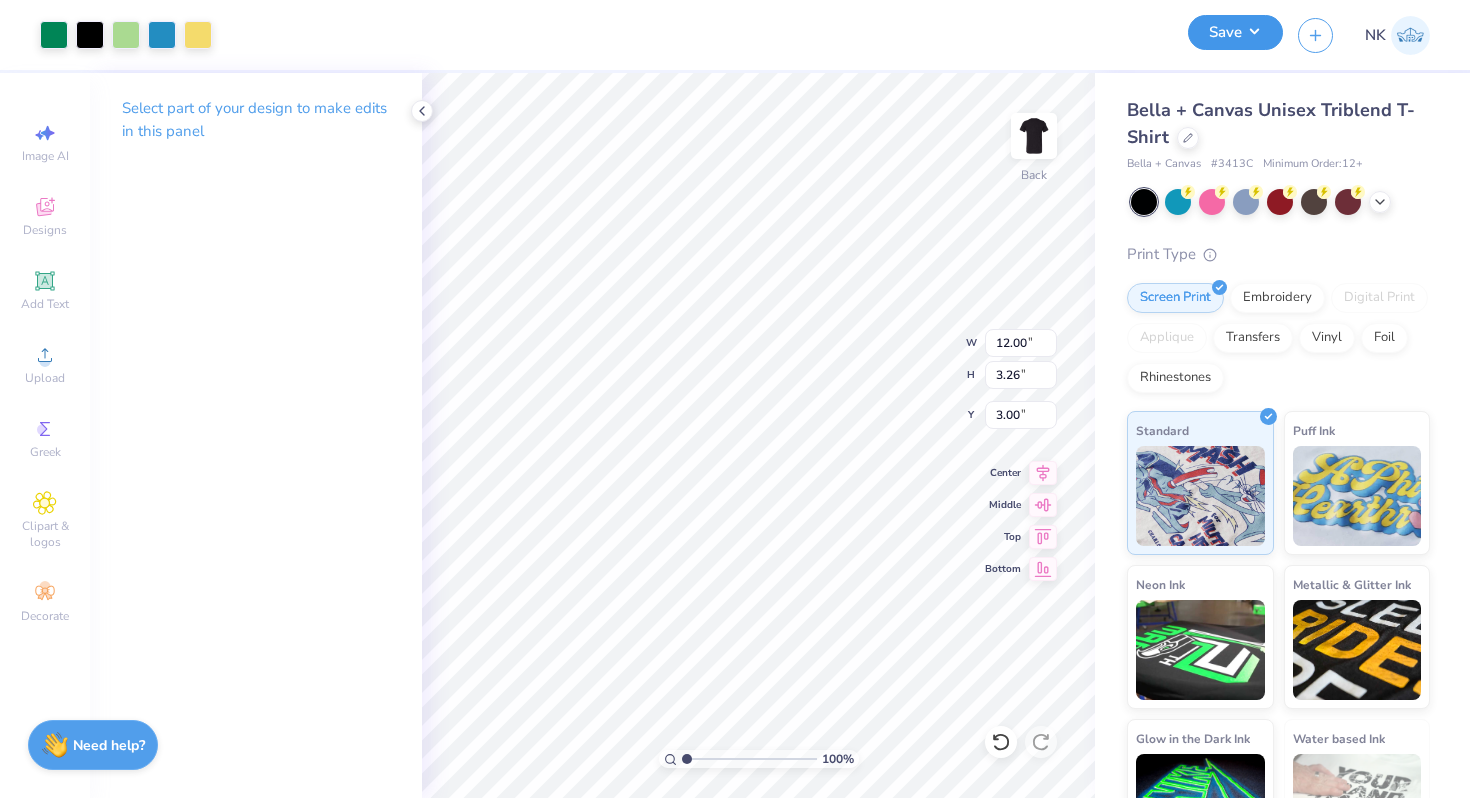 click on "Save" at bounding box center (1235, 32) 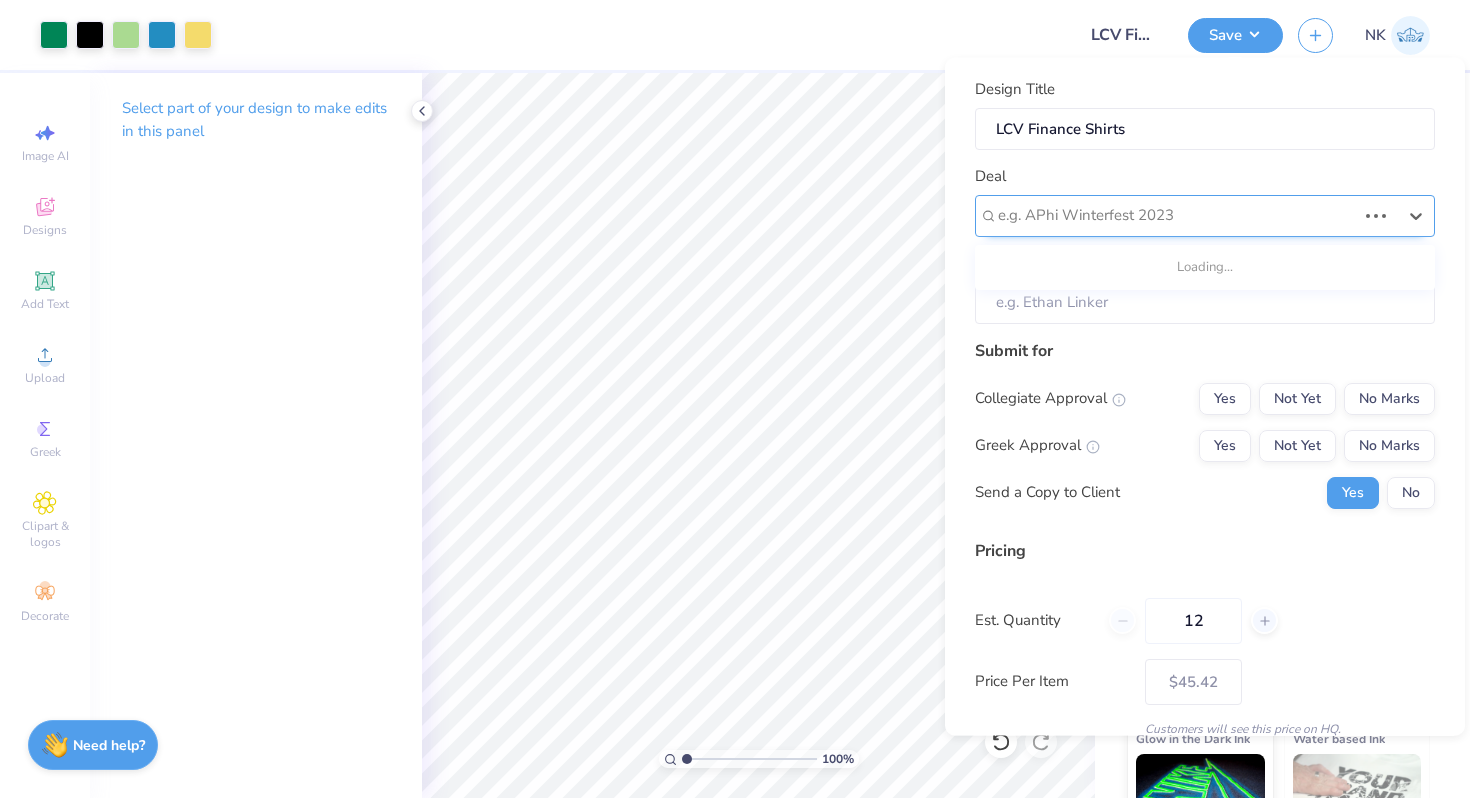 click at bounding box center (1177, 215) 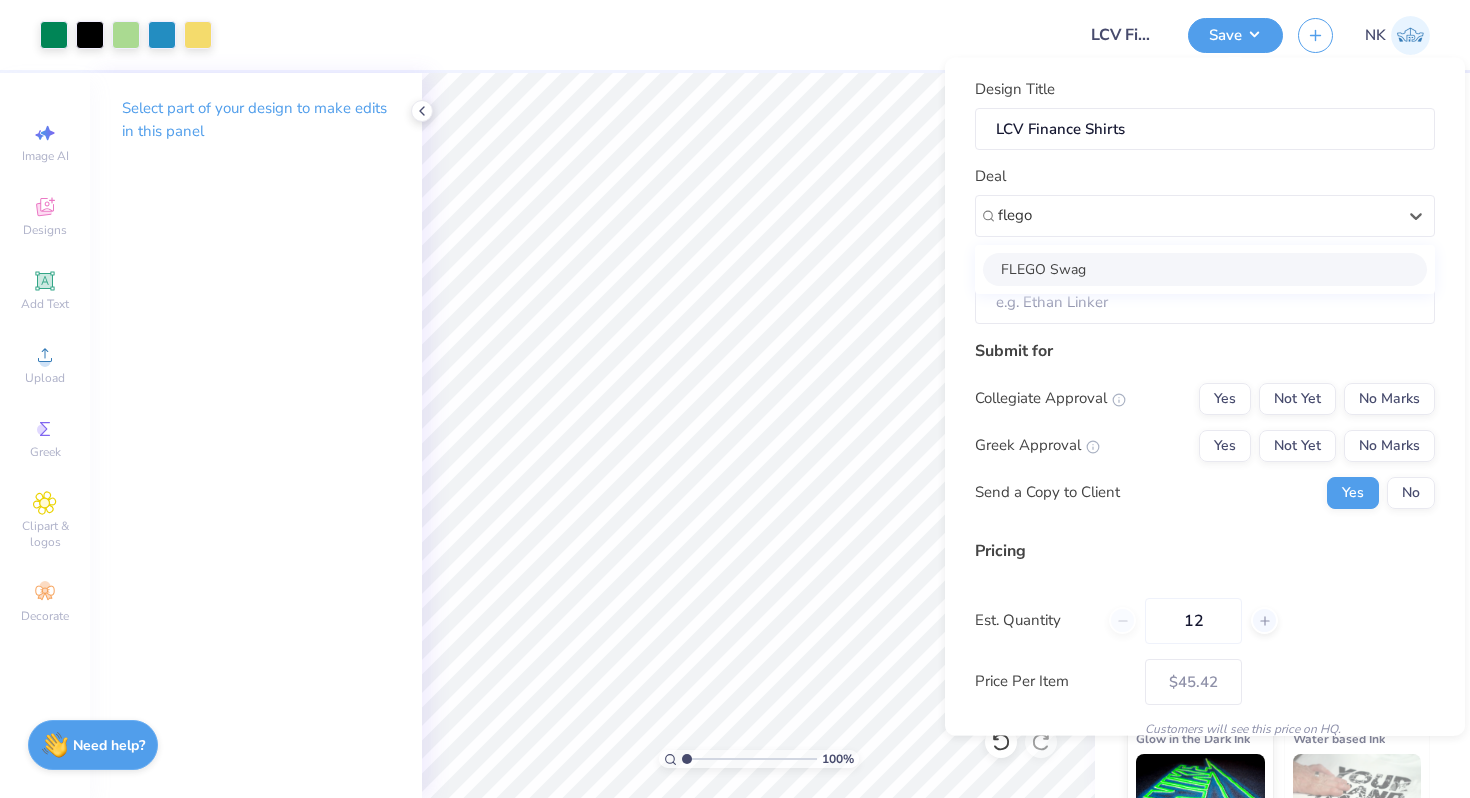 click on "FLEGO Swag" at bounding box center [1205, 268] 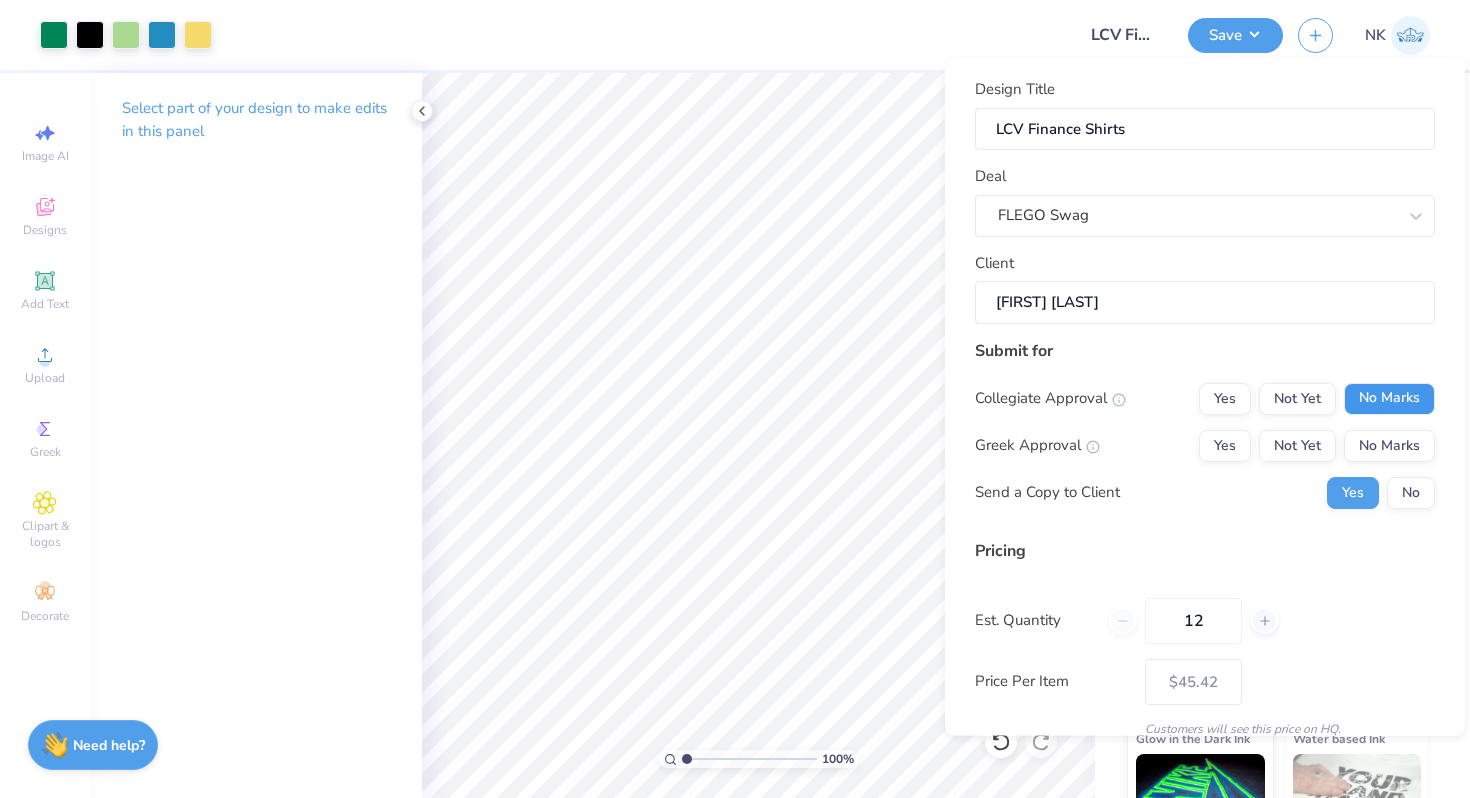 click on "No Marks" at bounding box center [1389, 398] 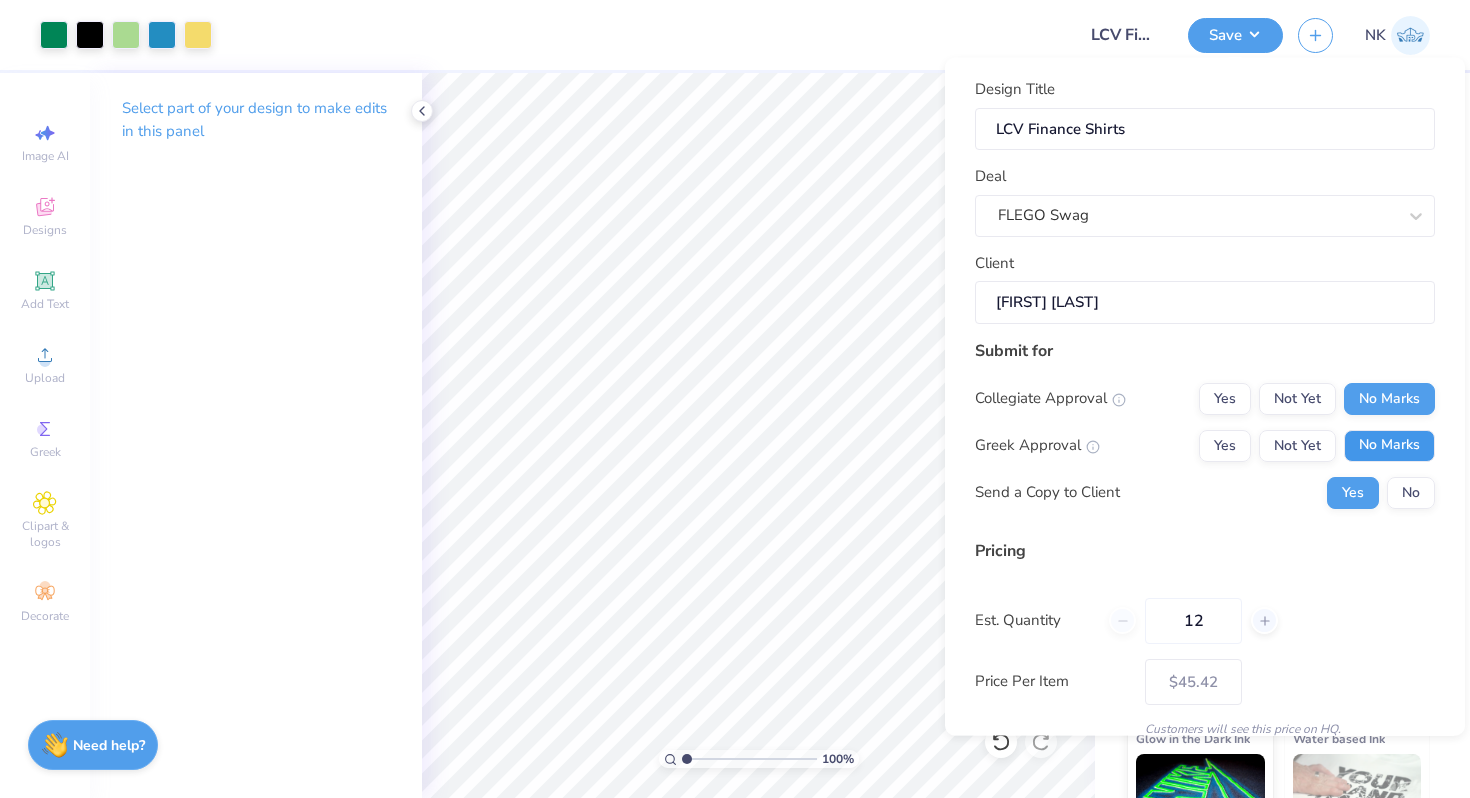 click on "No Marks" at bounding box center [1389, 445] 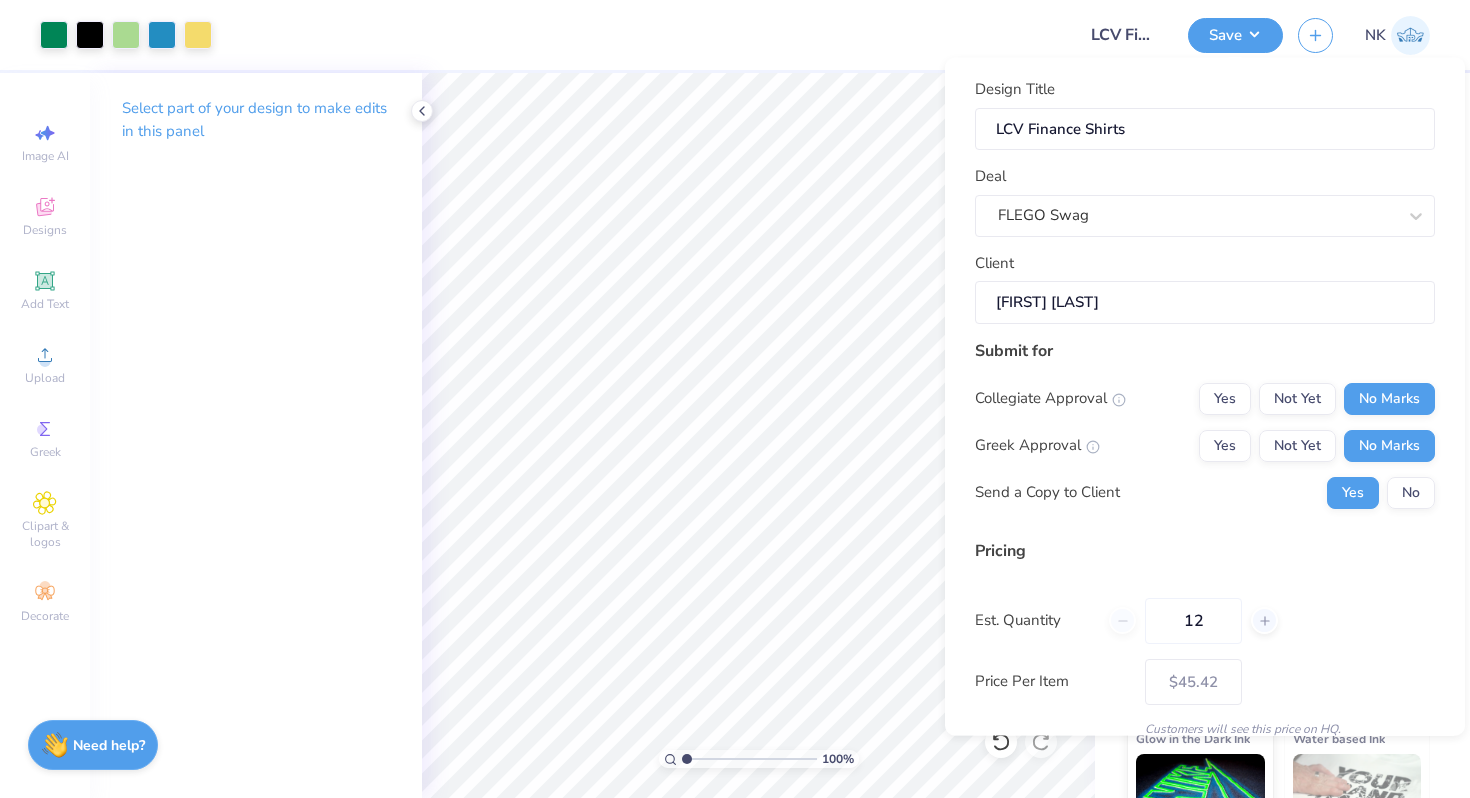 type on "– –" 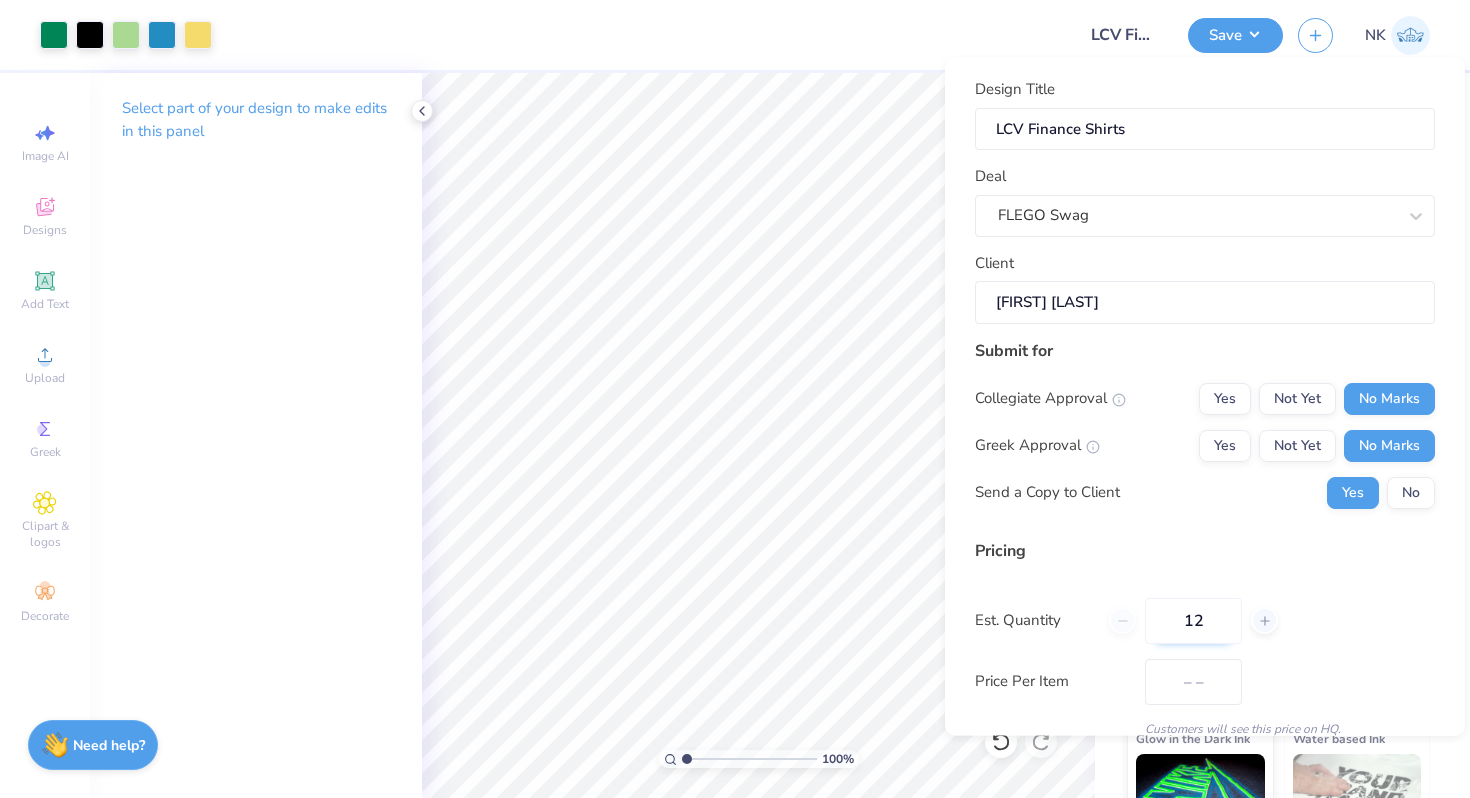 click on "12" at bounding box center (1193, 620) 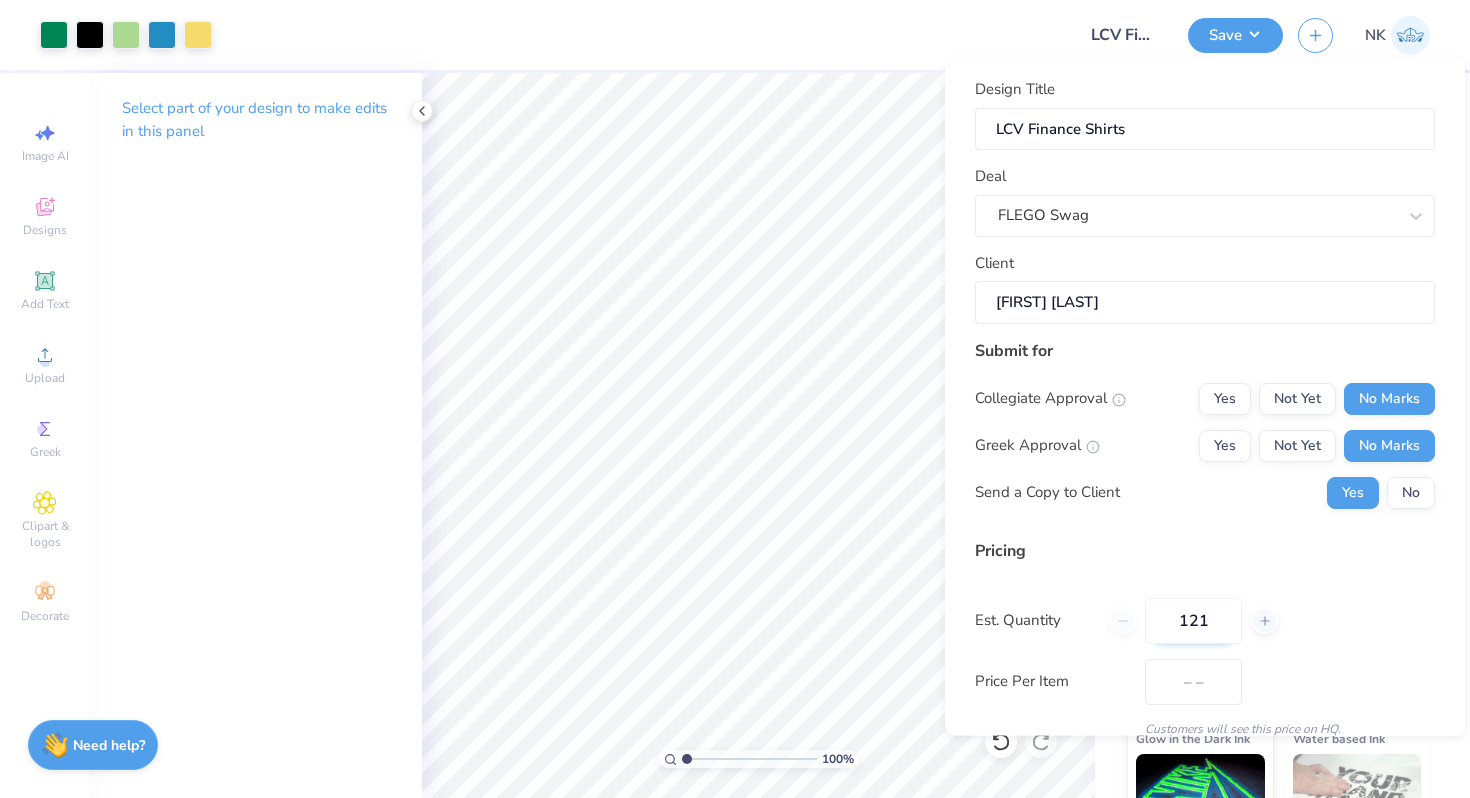 type on "1213" 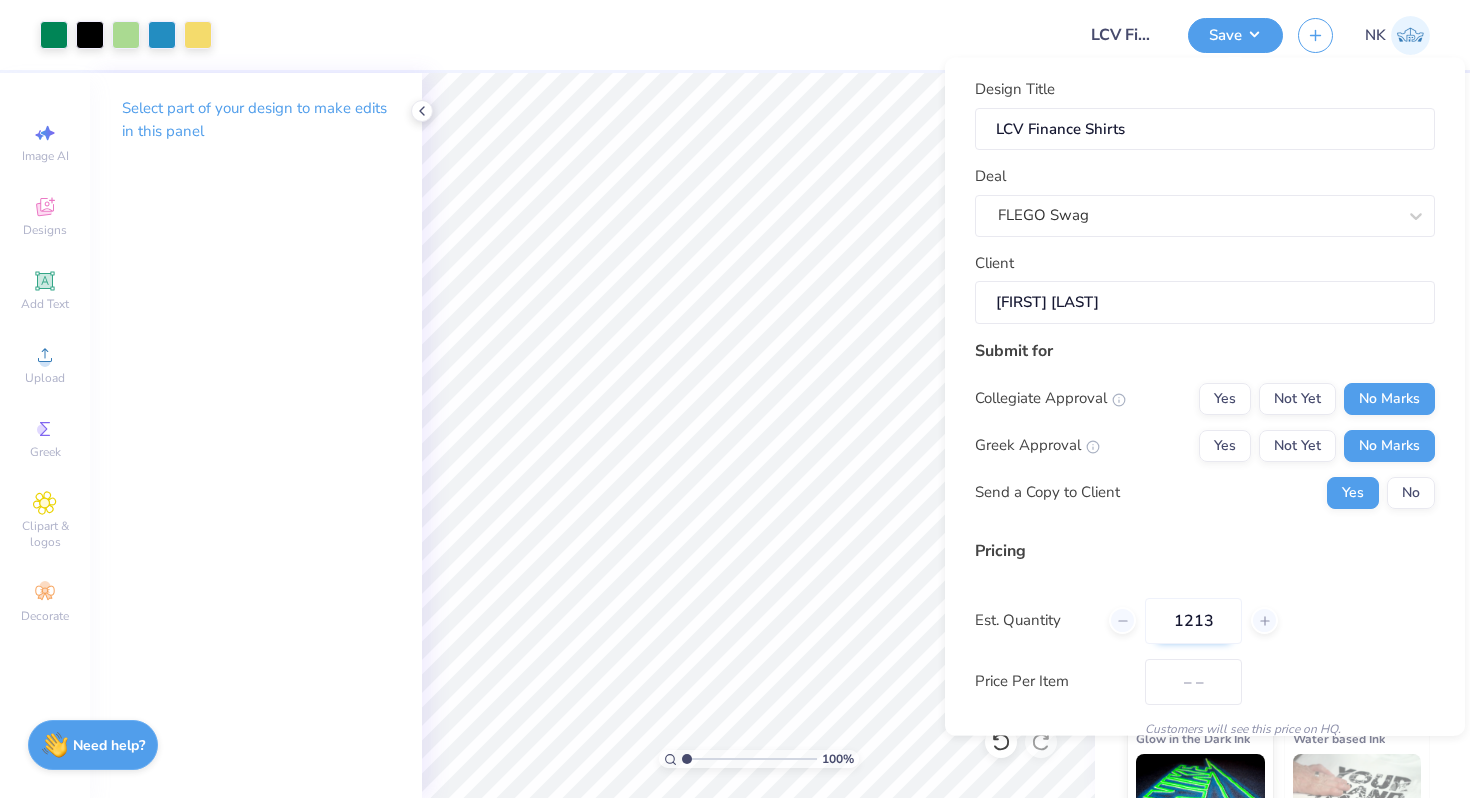 type on "$16.63" 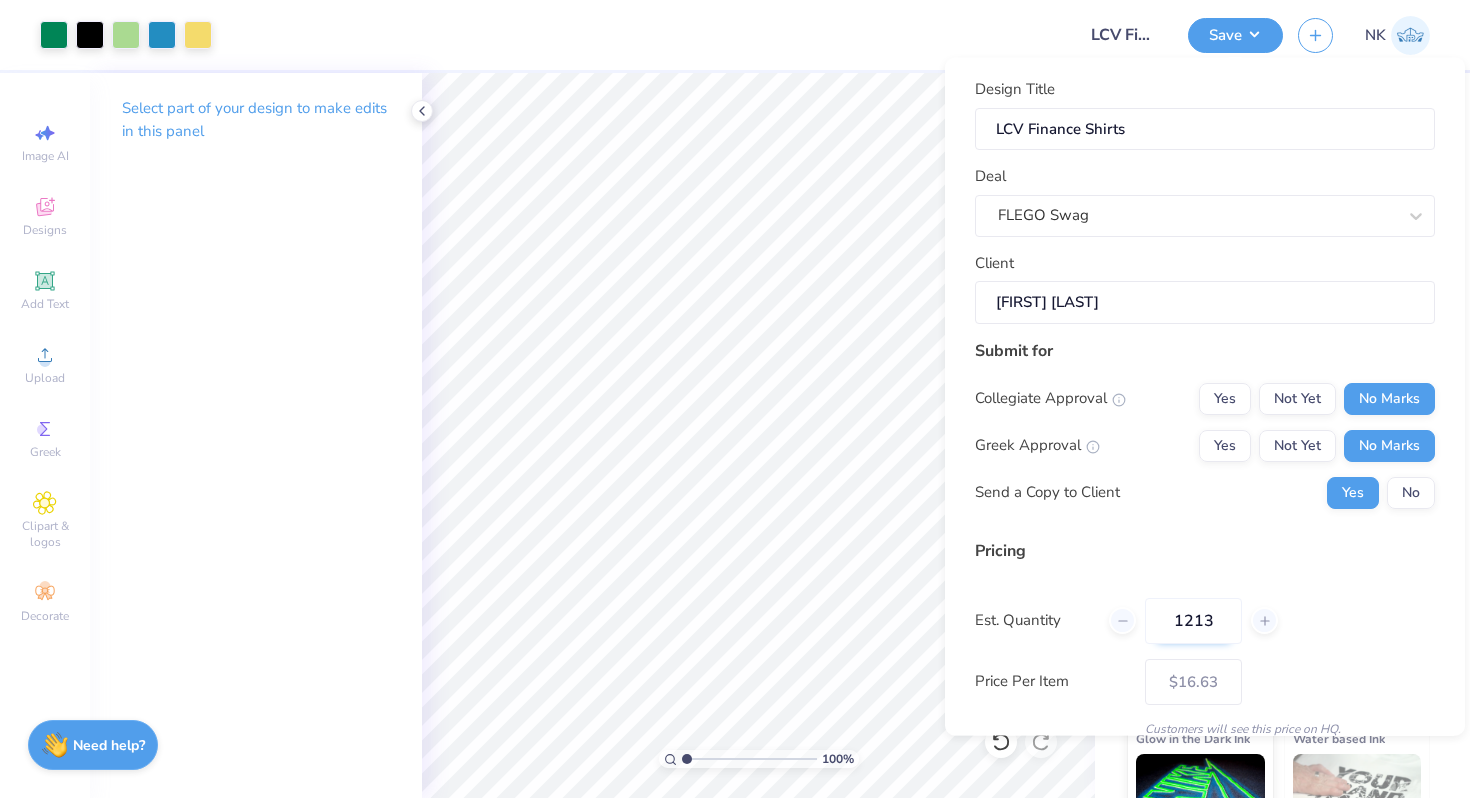 click on "1213" at bounding box center [1193, 620] 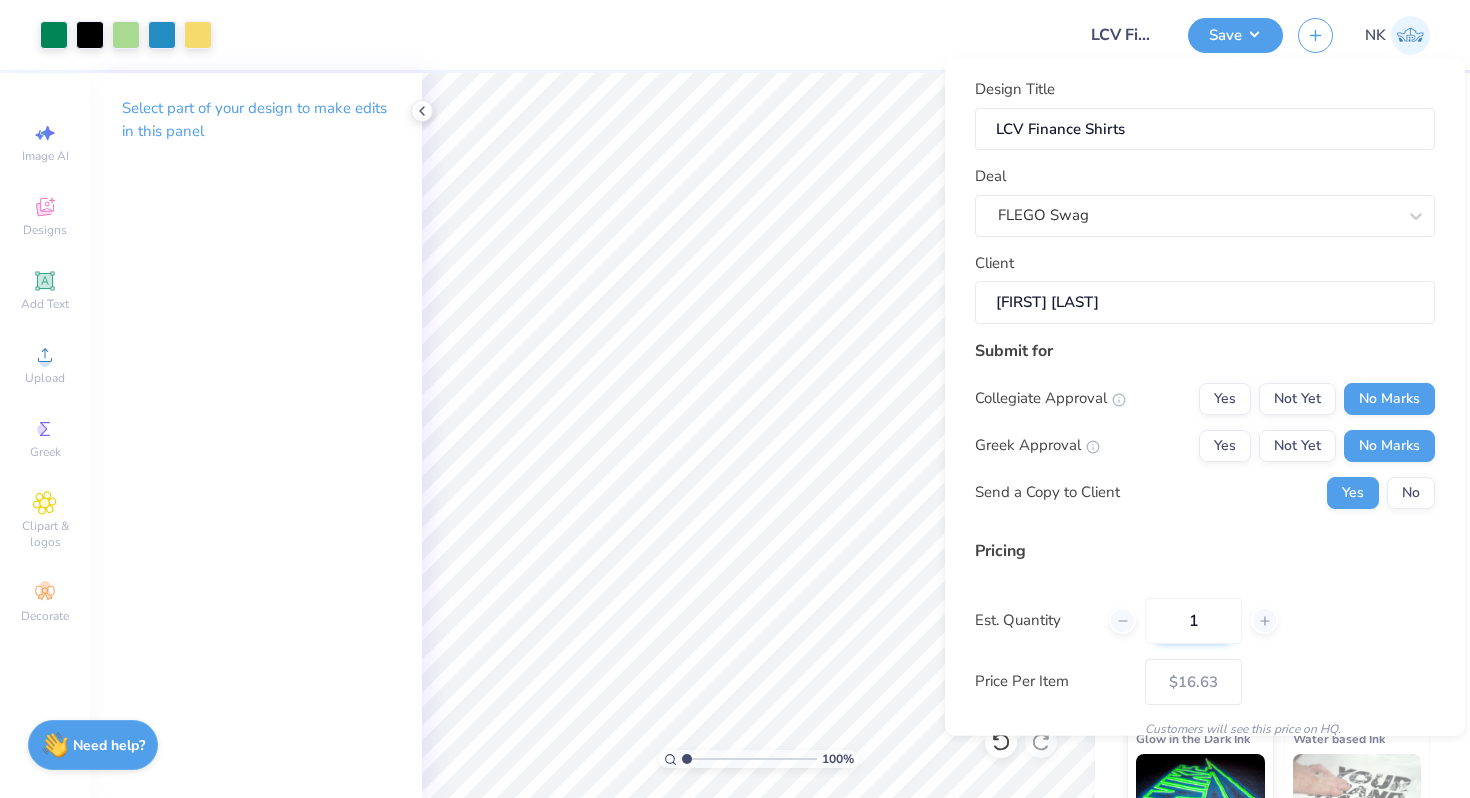 type on "13" 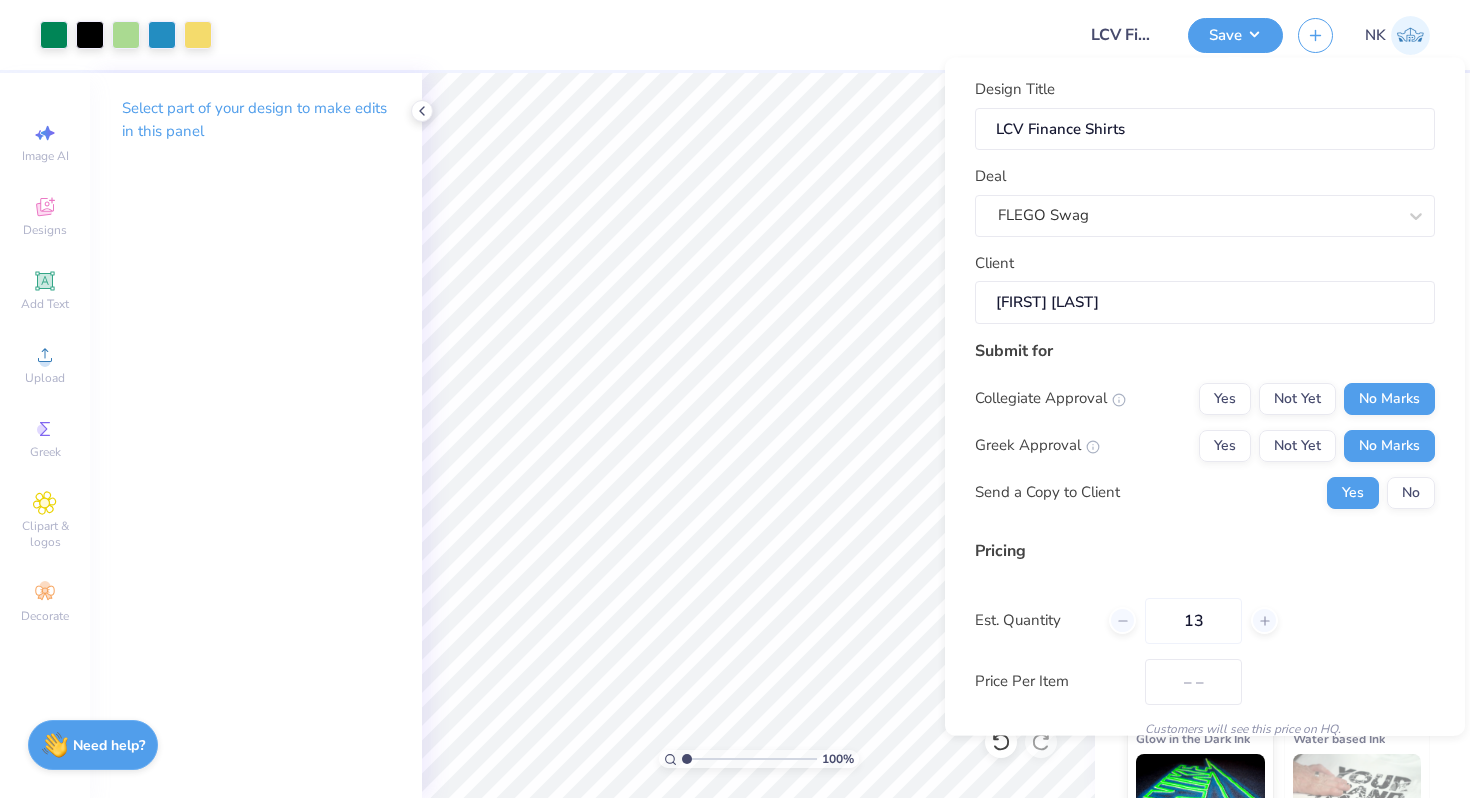 type on "$44.16" 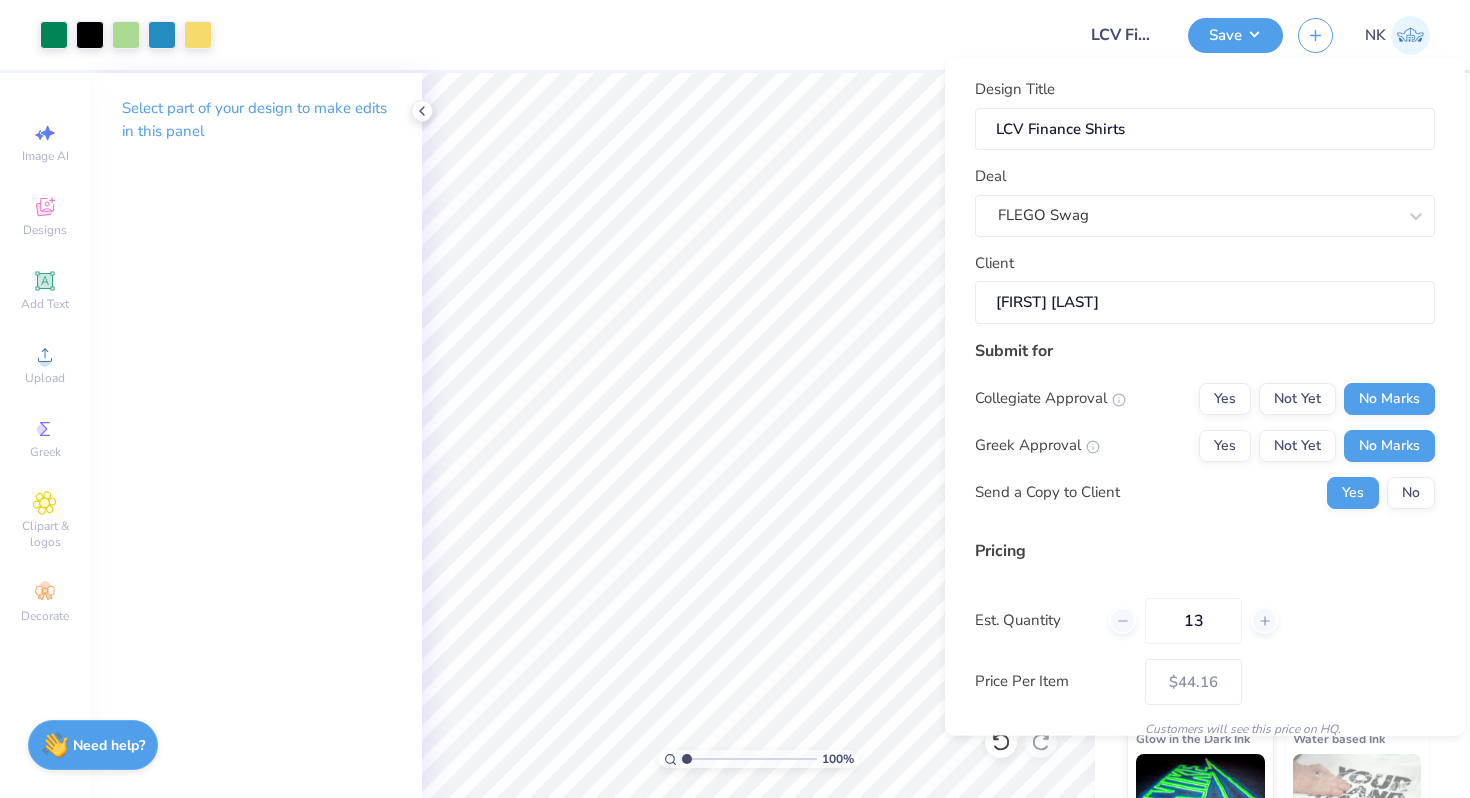 type on "13" 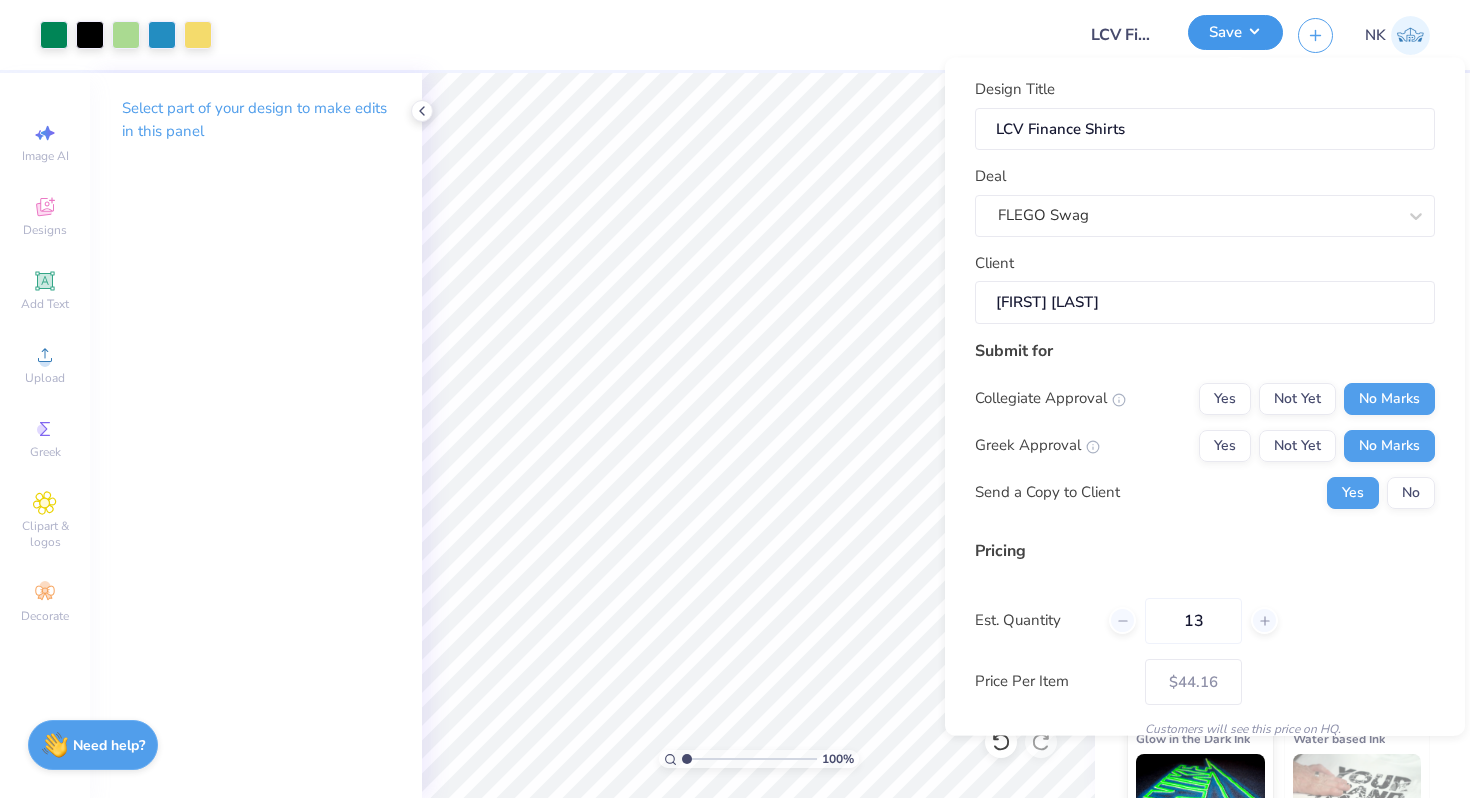click on "Save" at bounding box center [1235, 32] 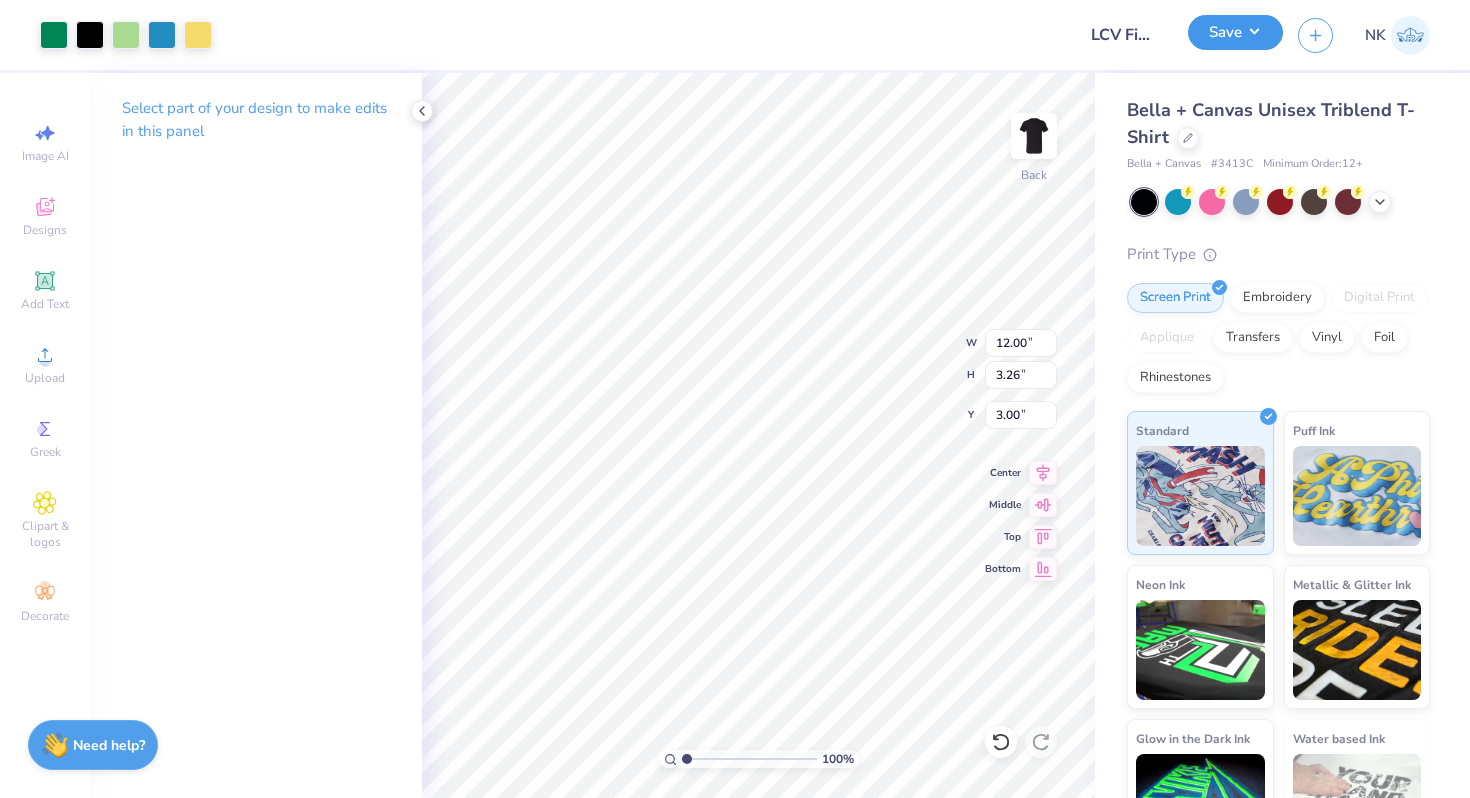 click on "Save" at bounding box center (1235, 32) 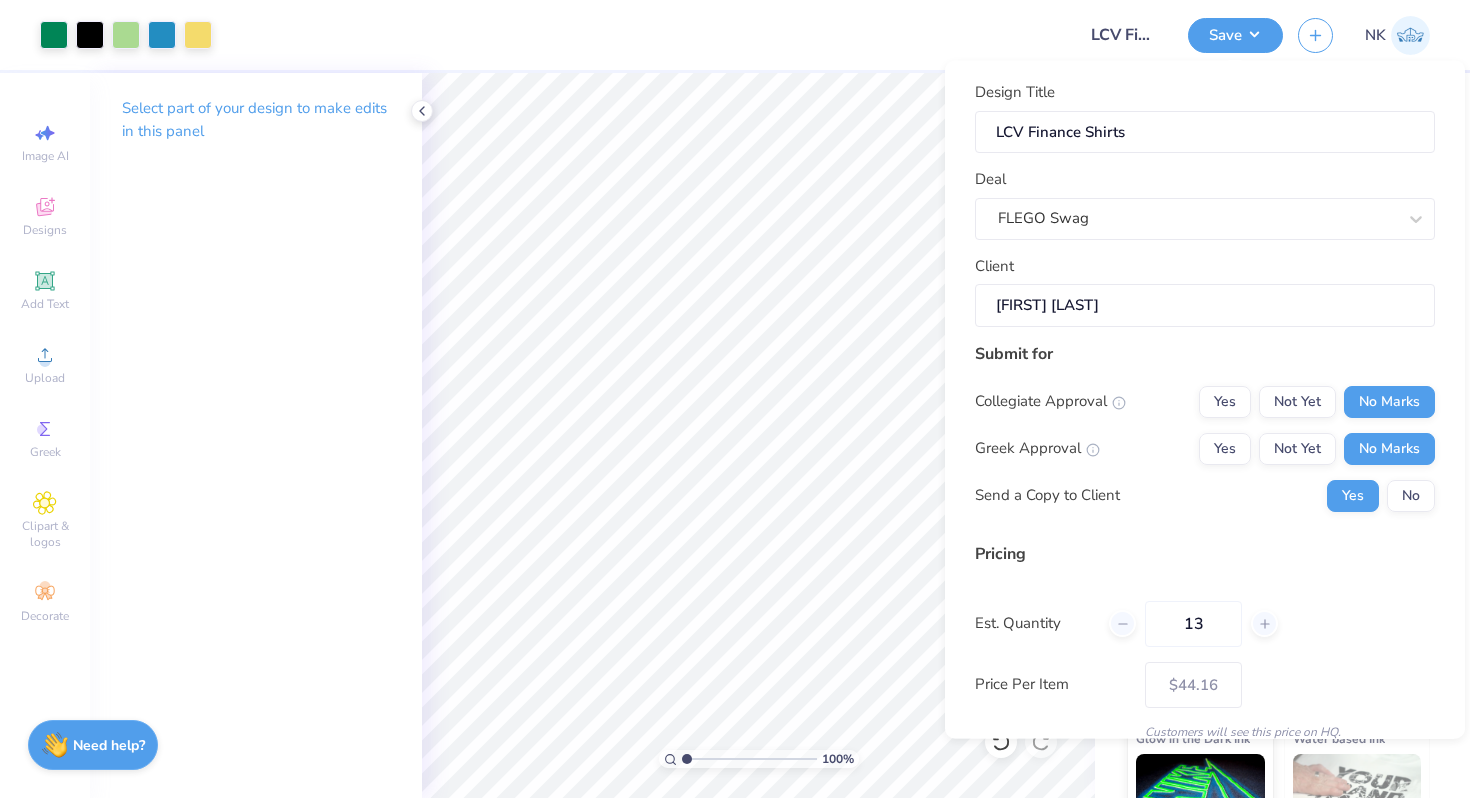scroll, scrollTop: 126, scrollLeft: 0, axis: vertical 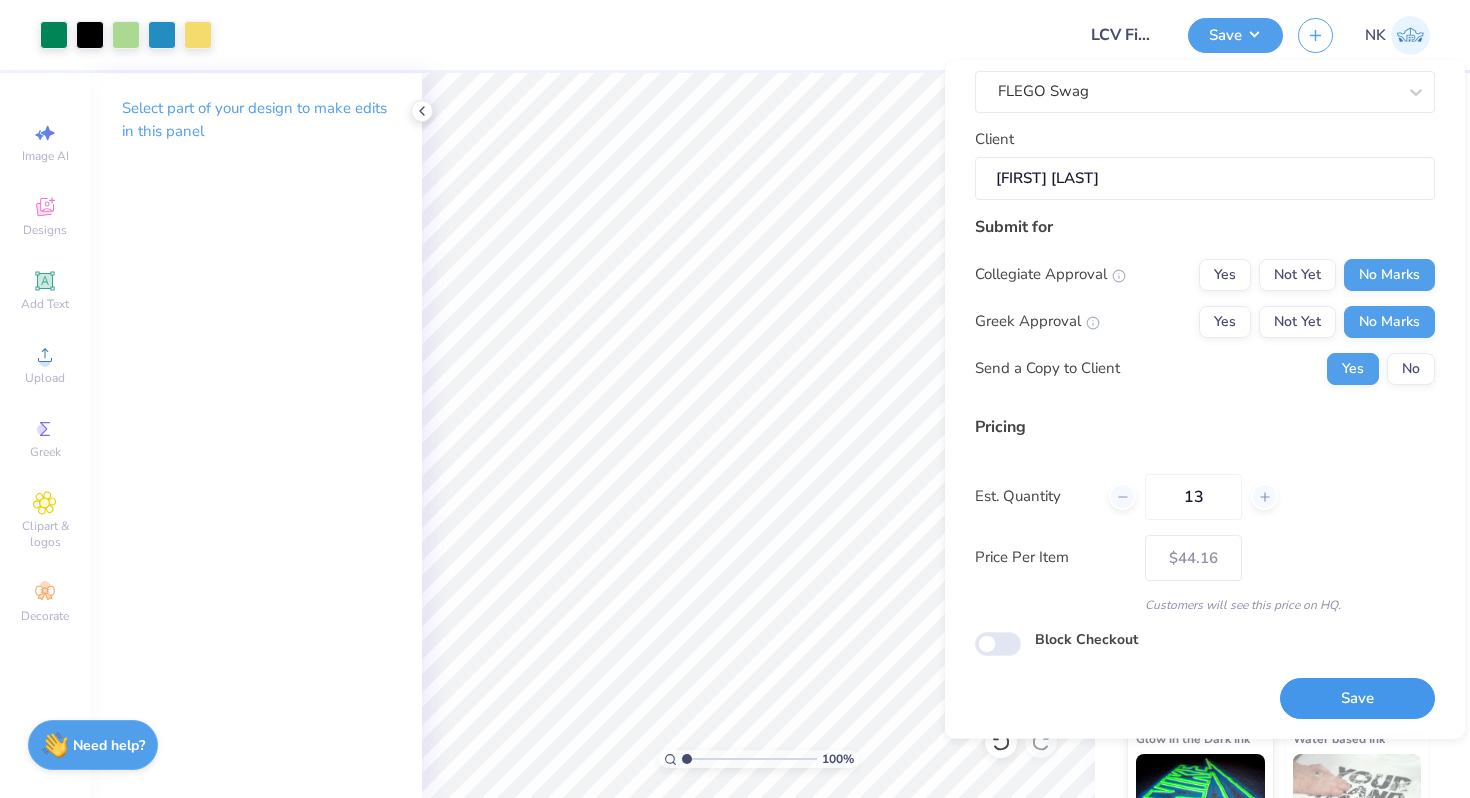 click on "Save" at bounding box center (1357, 699) 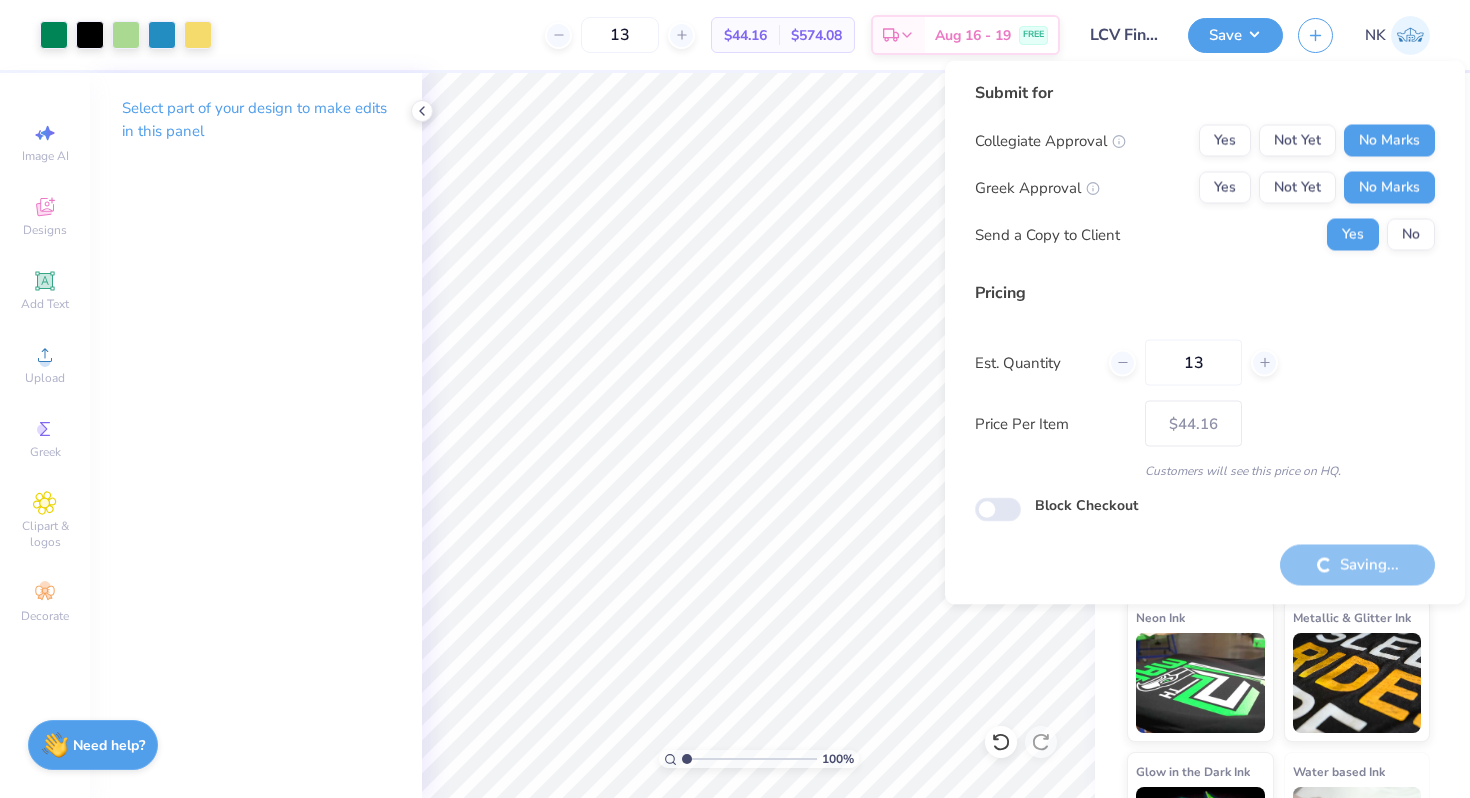 type on "– –" 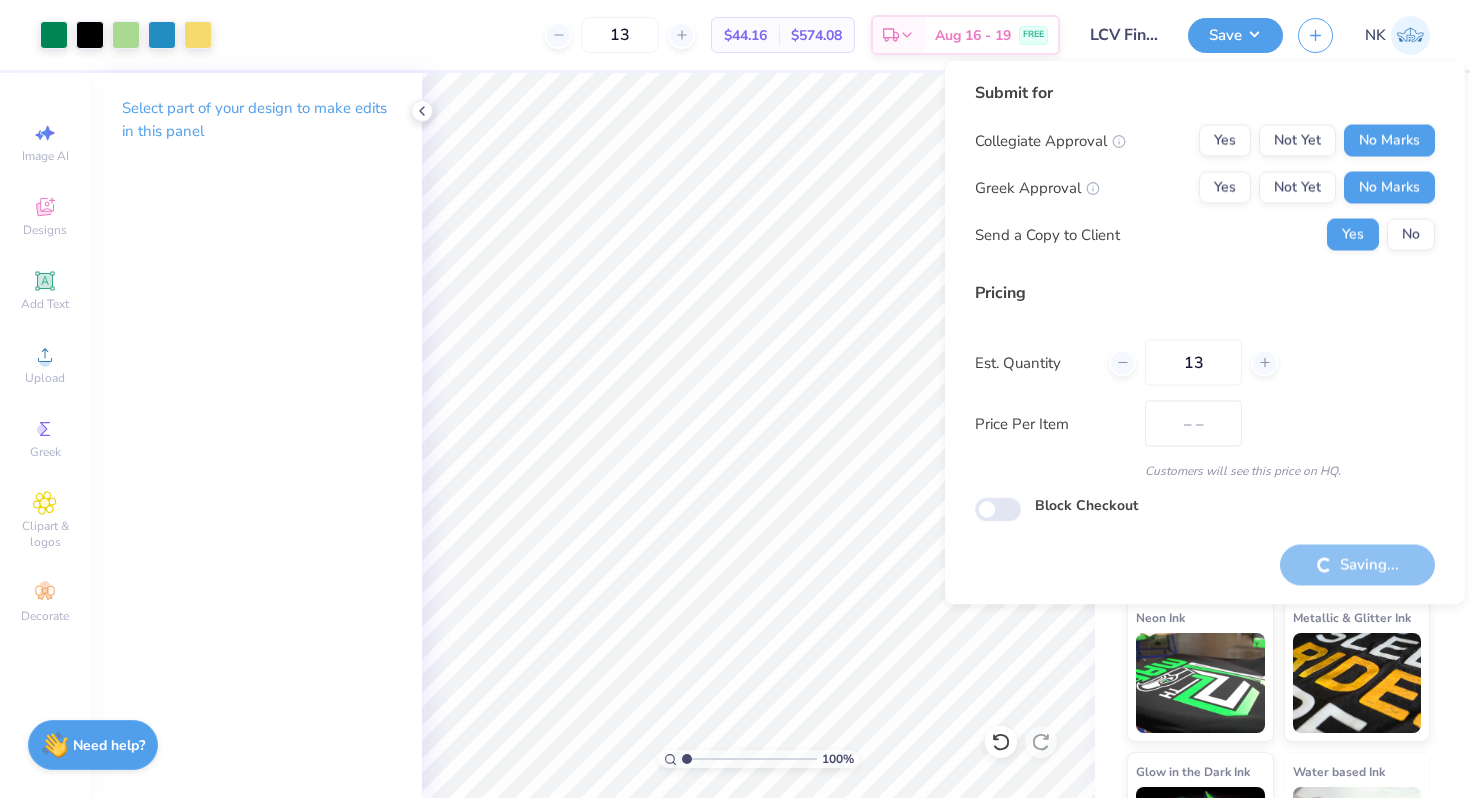 scroll, scrollTop: 0, scrollLeft: 0, axis: both 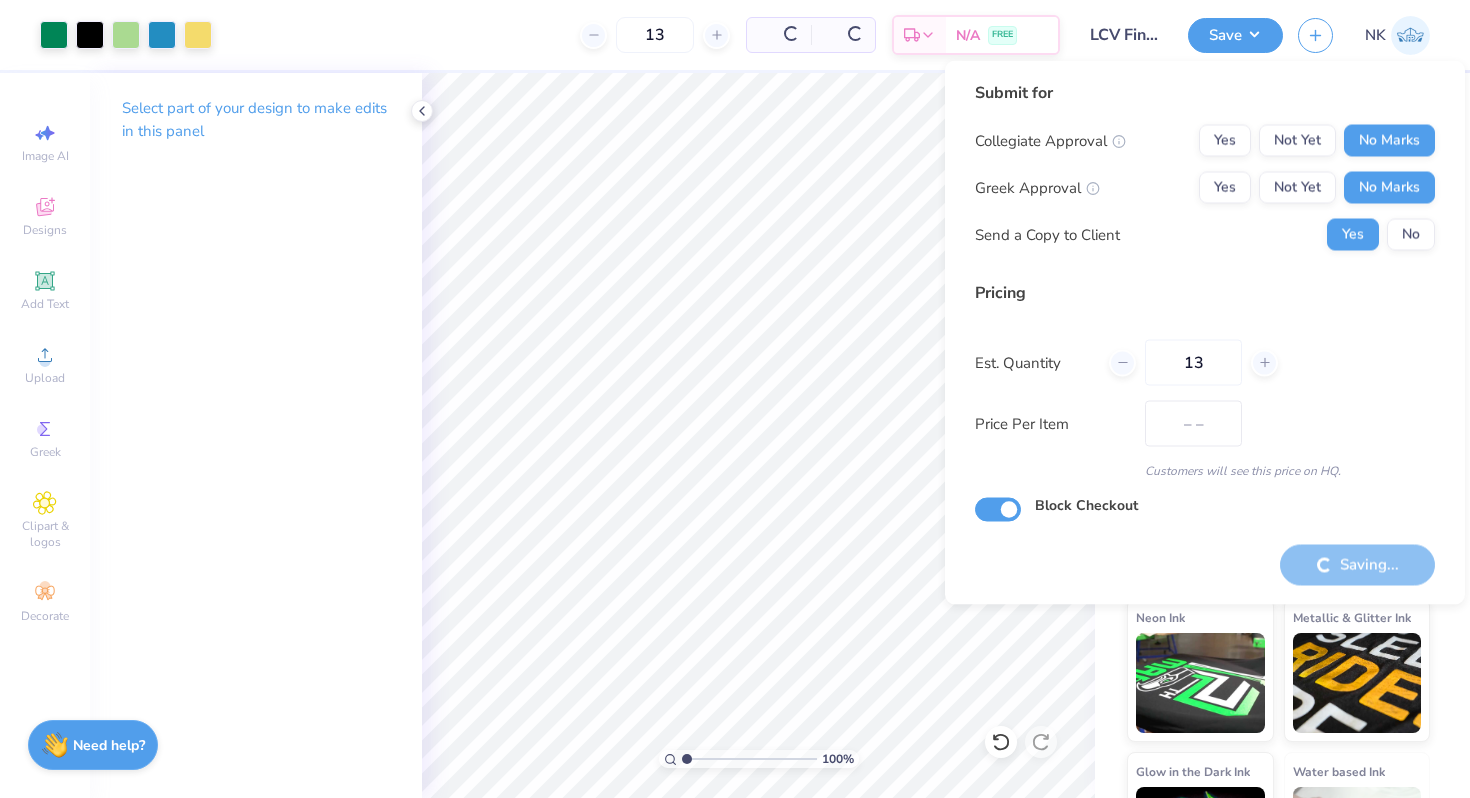 checkbox on "true" 